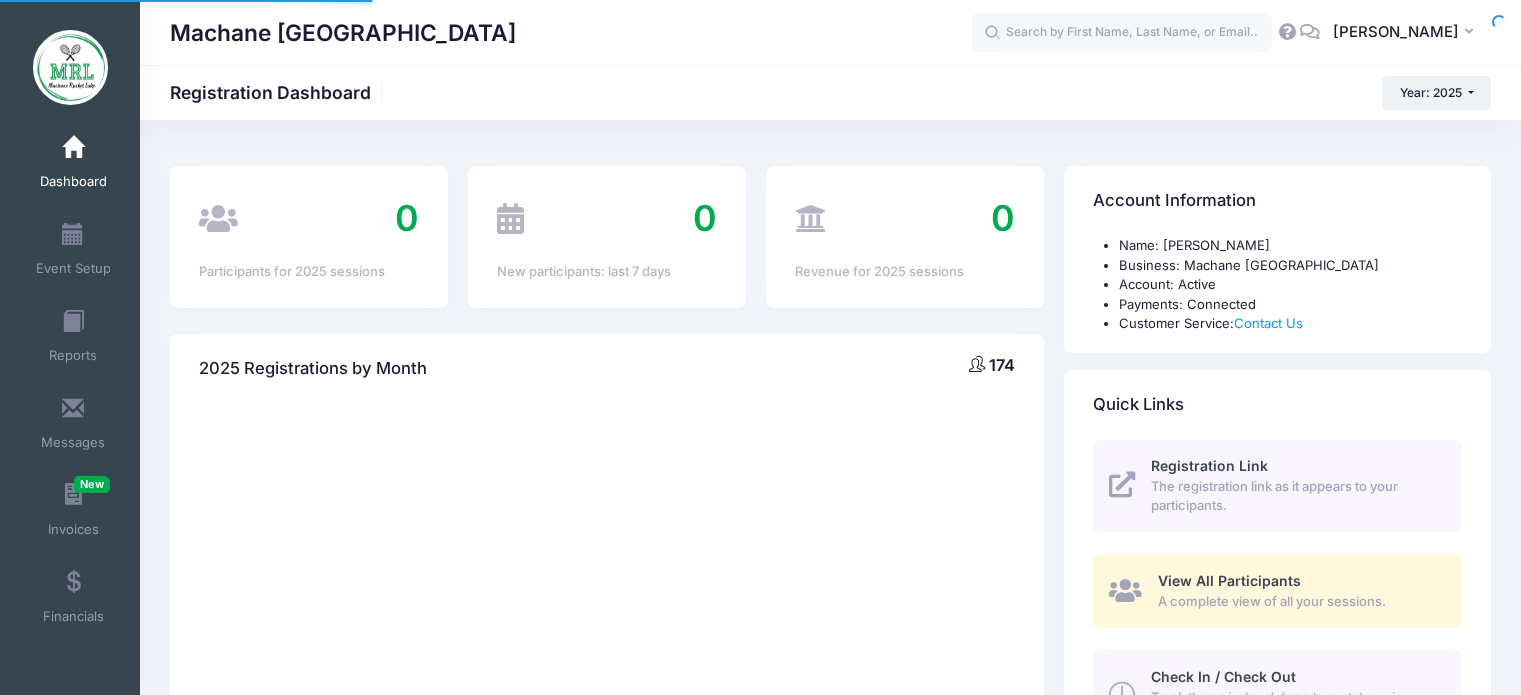 scroll, scrollTop: 0, scrollLeft: 0, axis: both 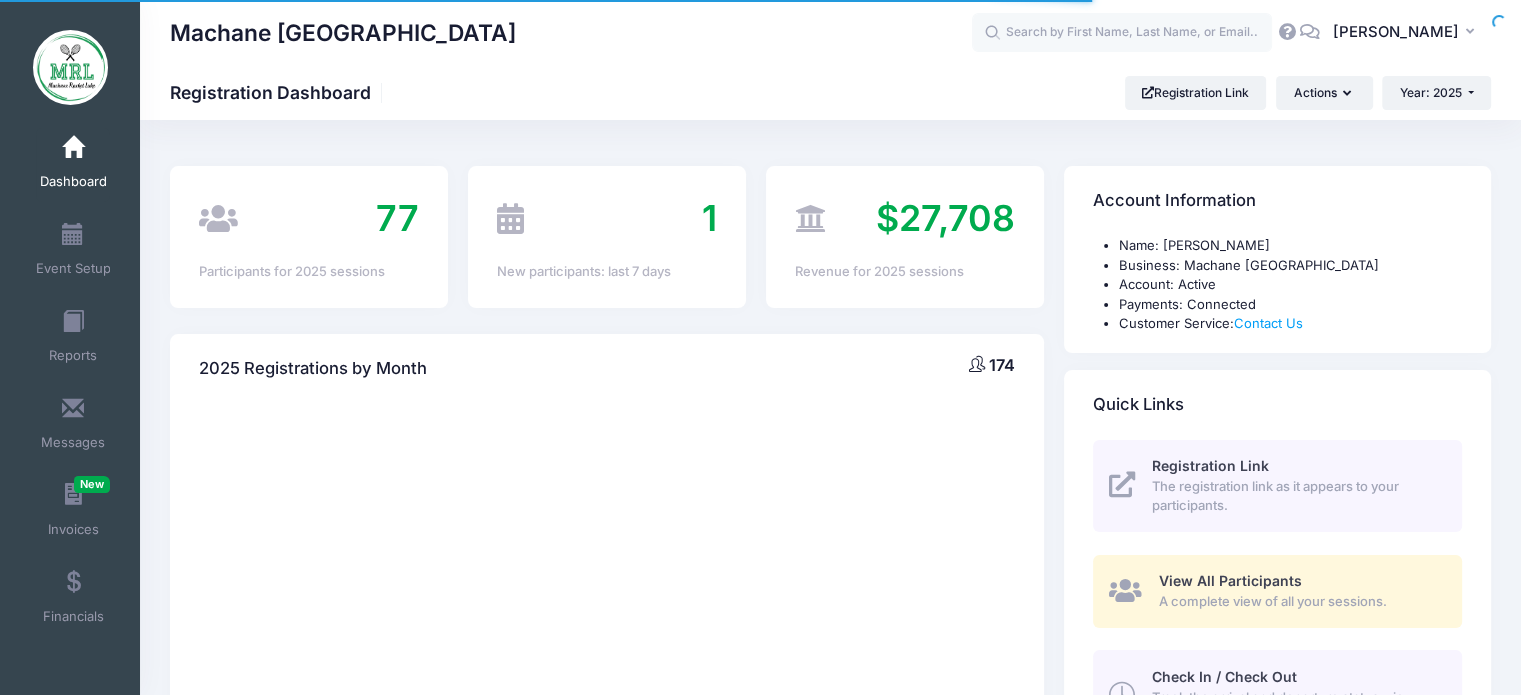 select 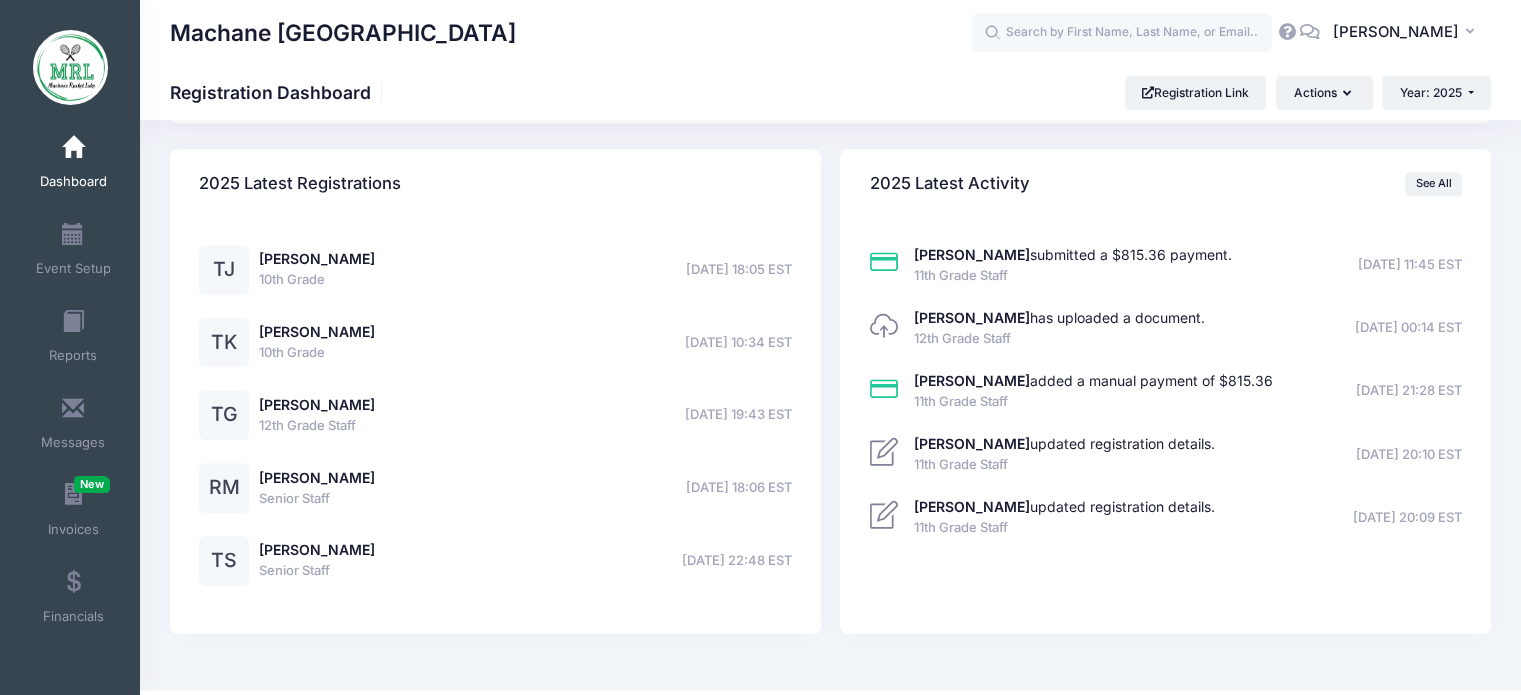 scroll, scrollTop: 1578, scrollLeft: 0, axis: vertical 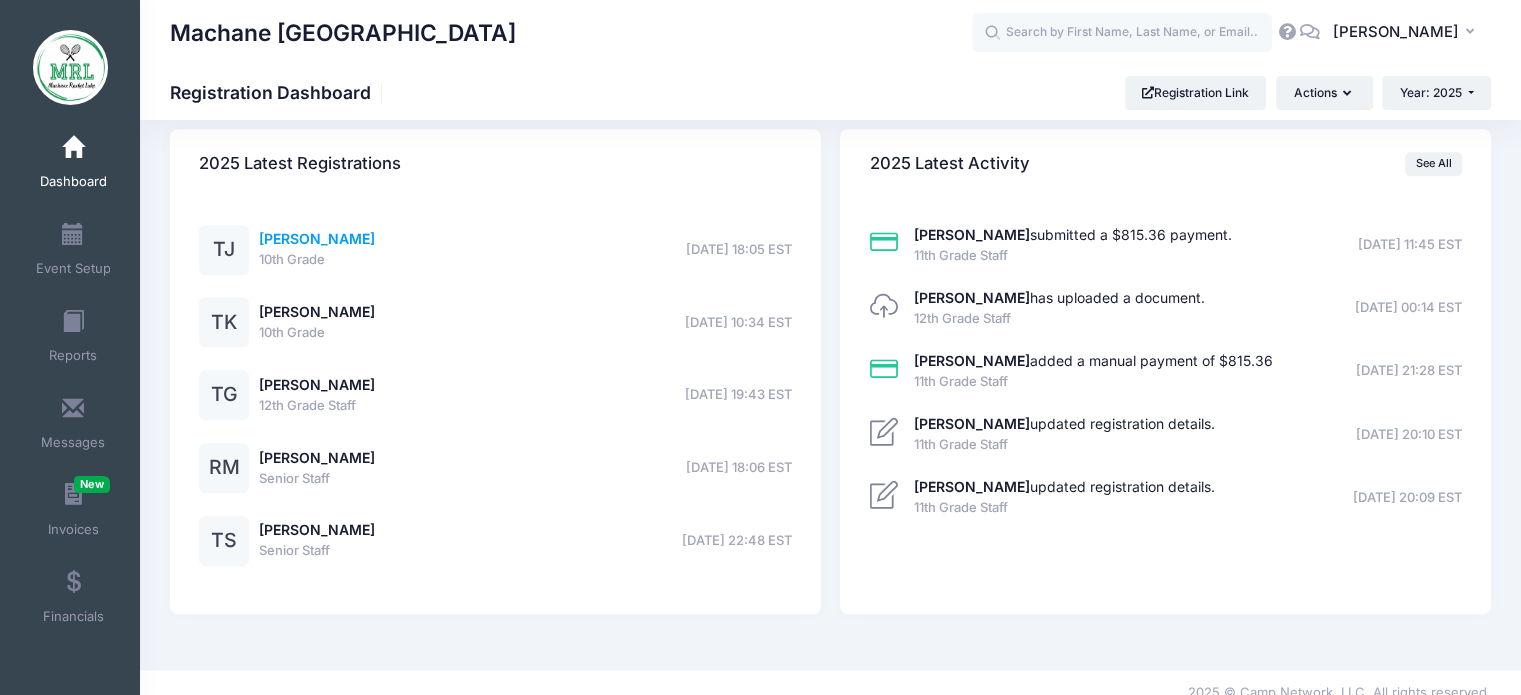 click on "[PERSON_NAME]" at bounding box center [317, 238] 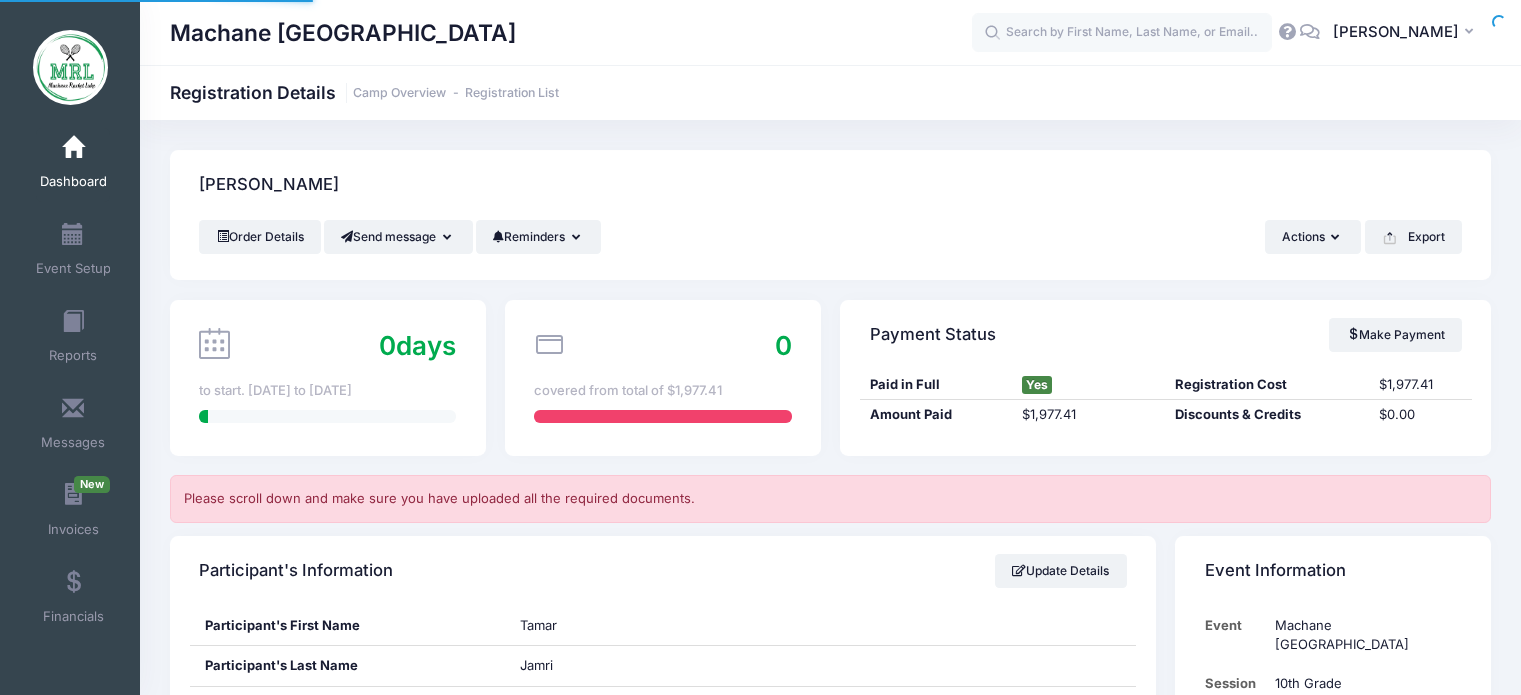 scroll, scrollTop: 0, scrollLeft: 0, axis: both 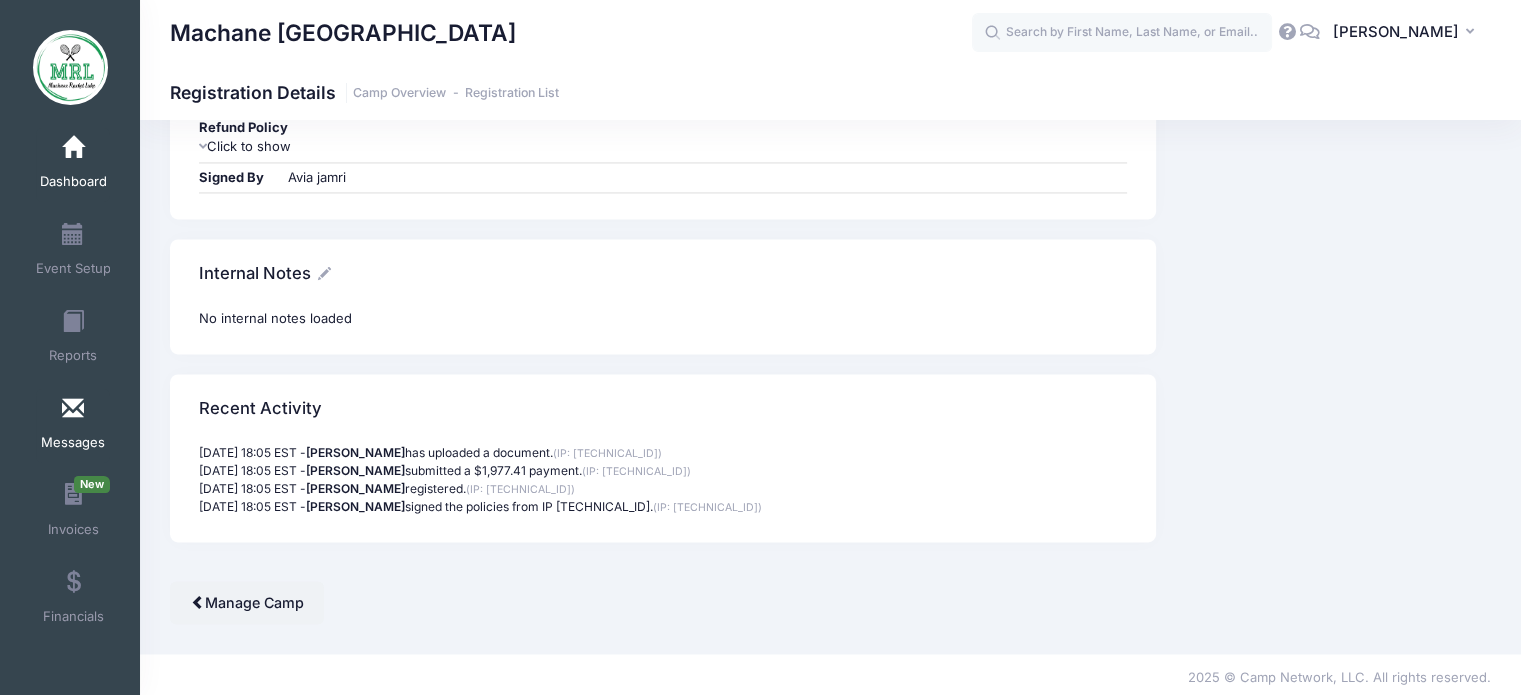 click at bounding box center [73, 409] 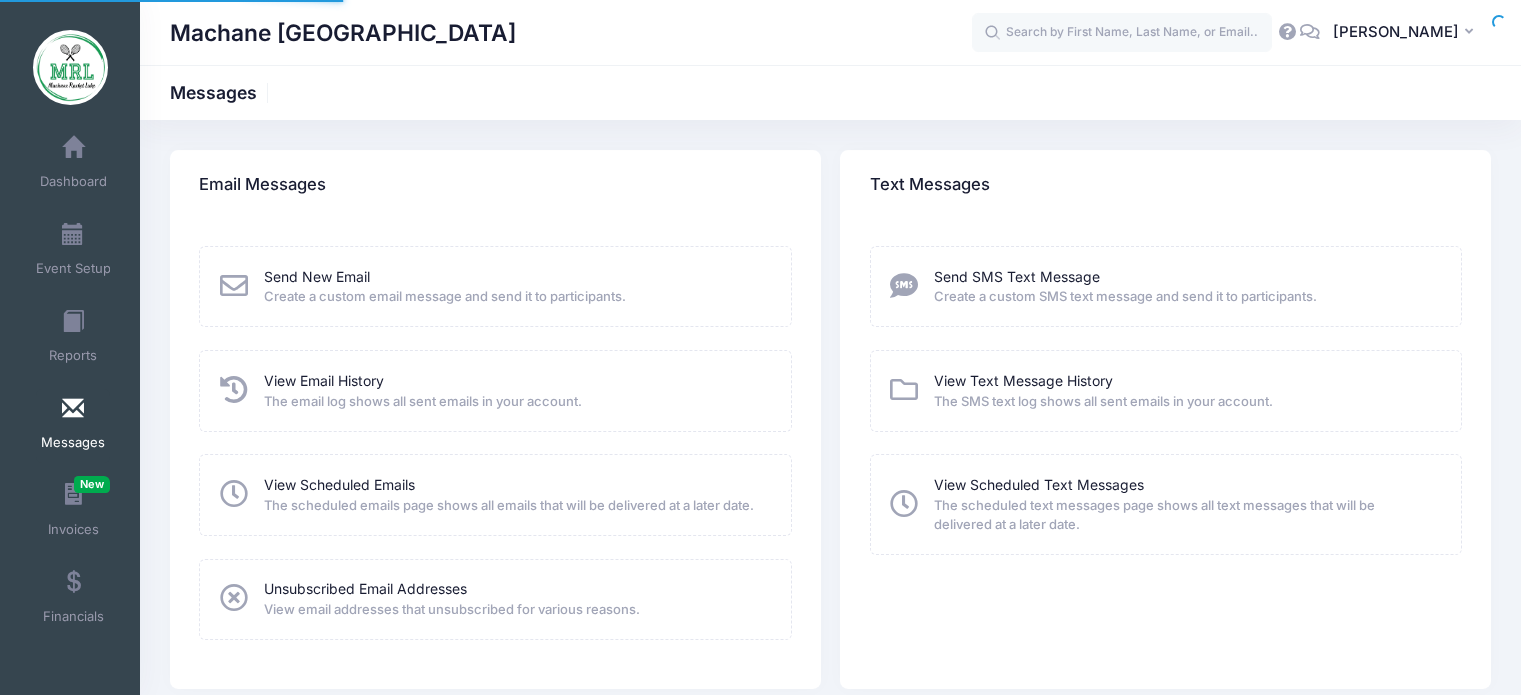 scroll, scrollTop: 0, scrollLeft: 0, axis: both 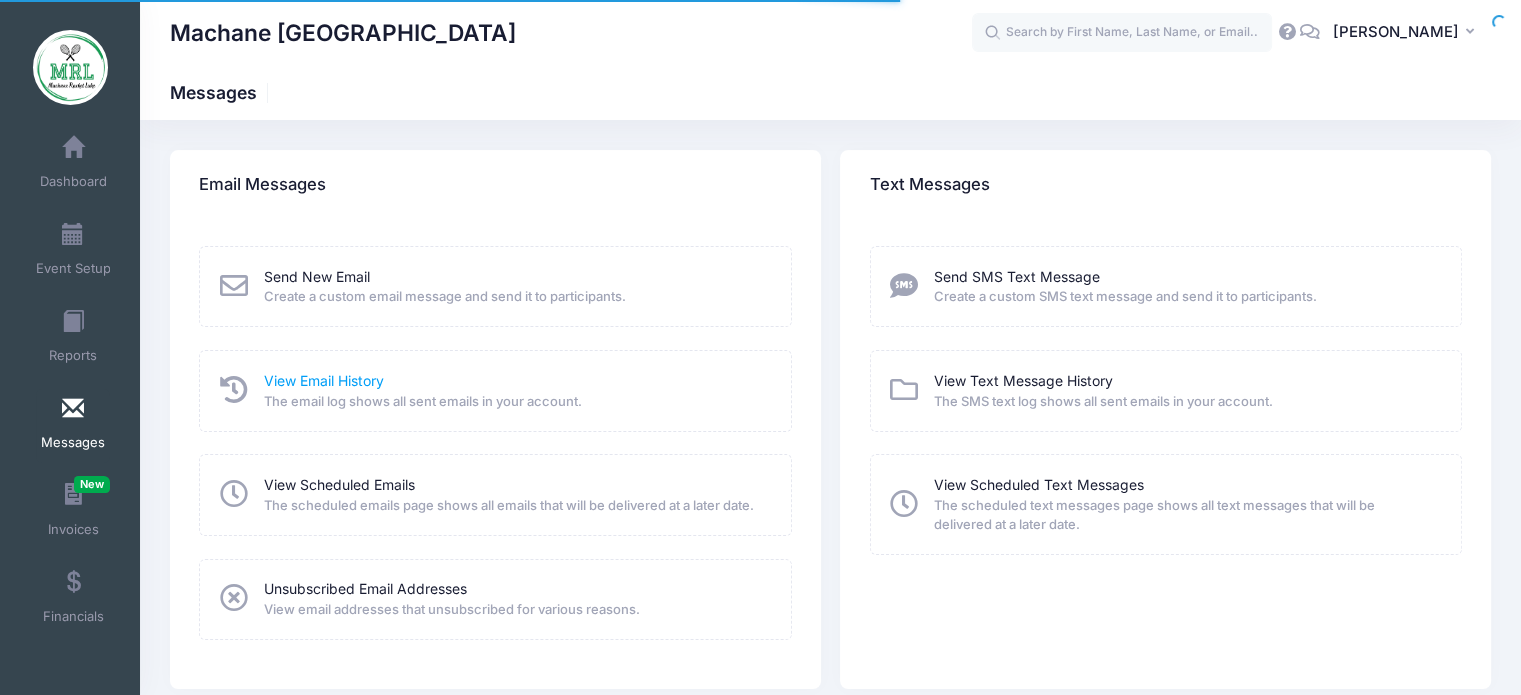 click on "View Email History" at bounding box center (324, 380) 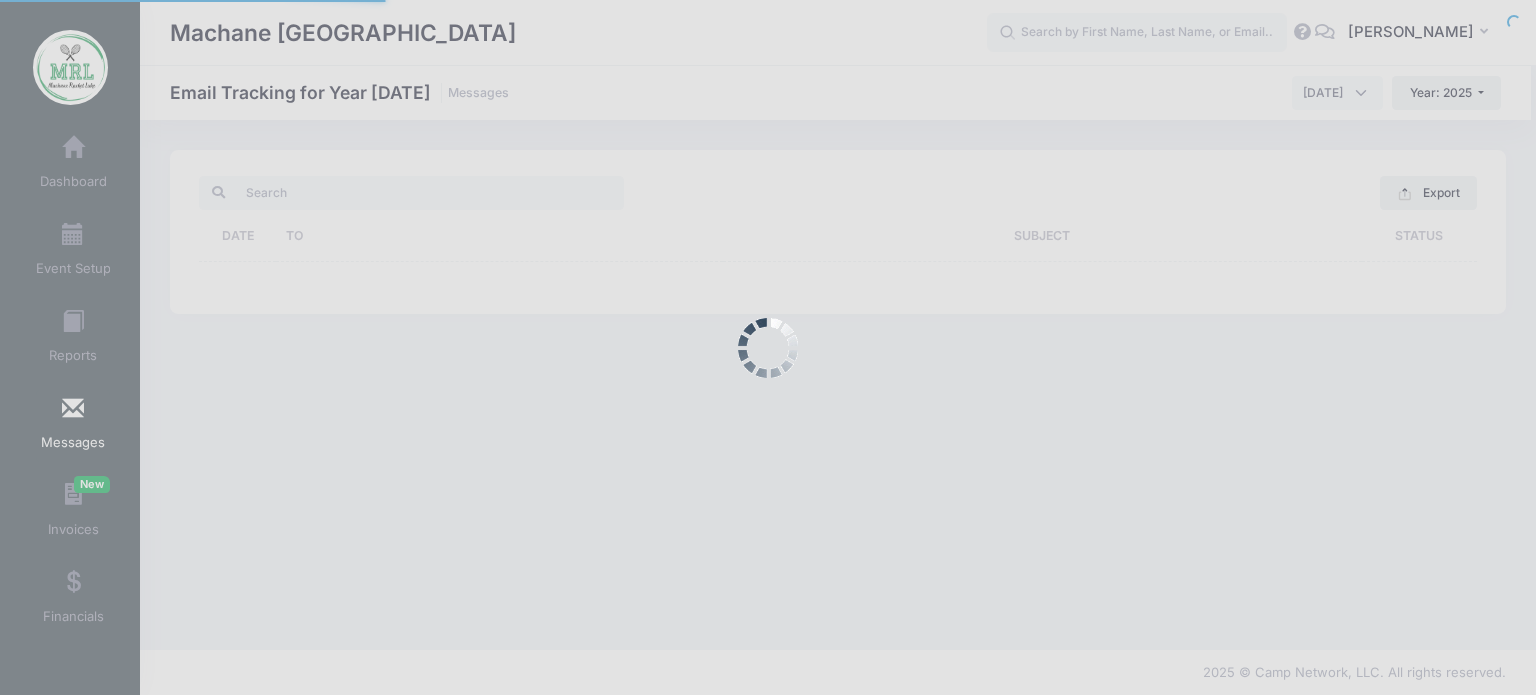 scroll, scrollTop: 0, scrollLeft: 0, axis: both 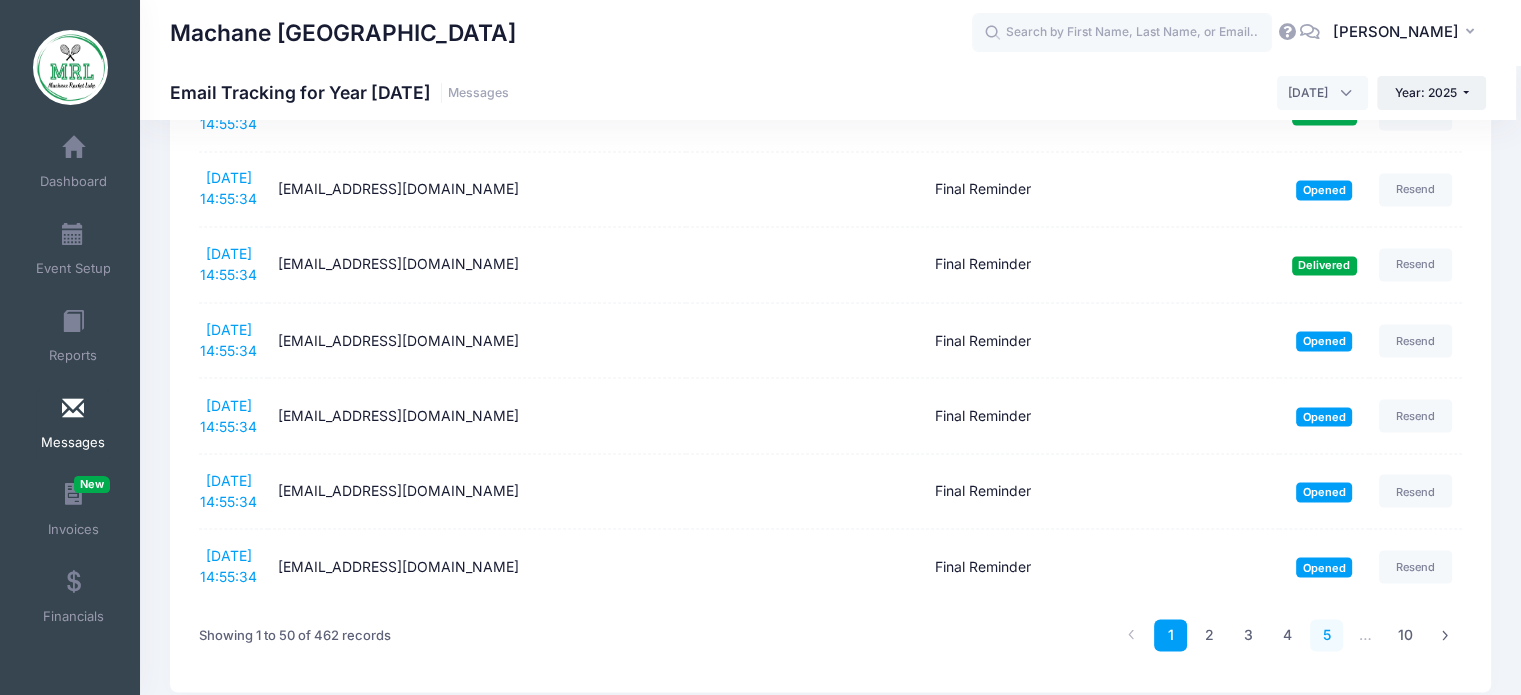 click on "5" at bounding box center (1326, 635) 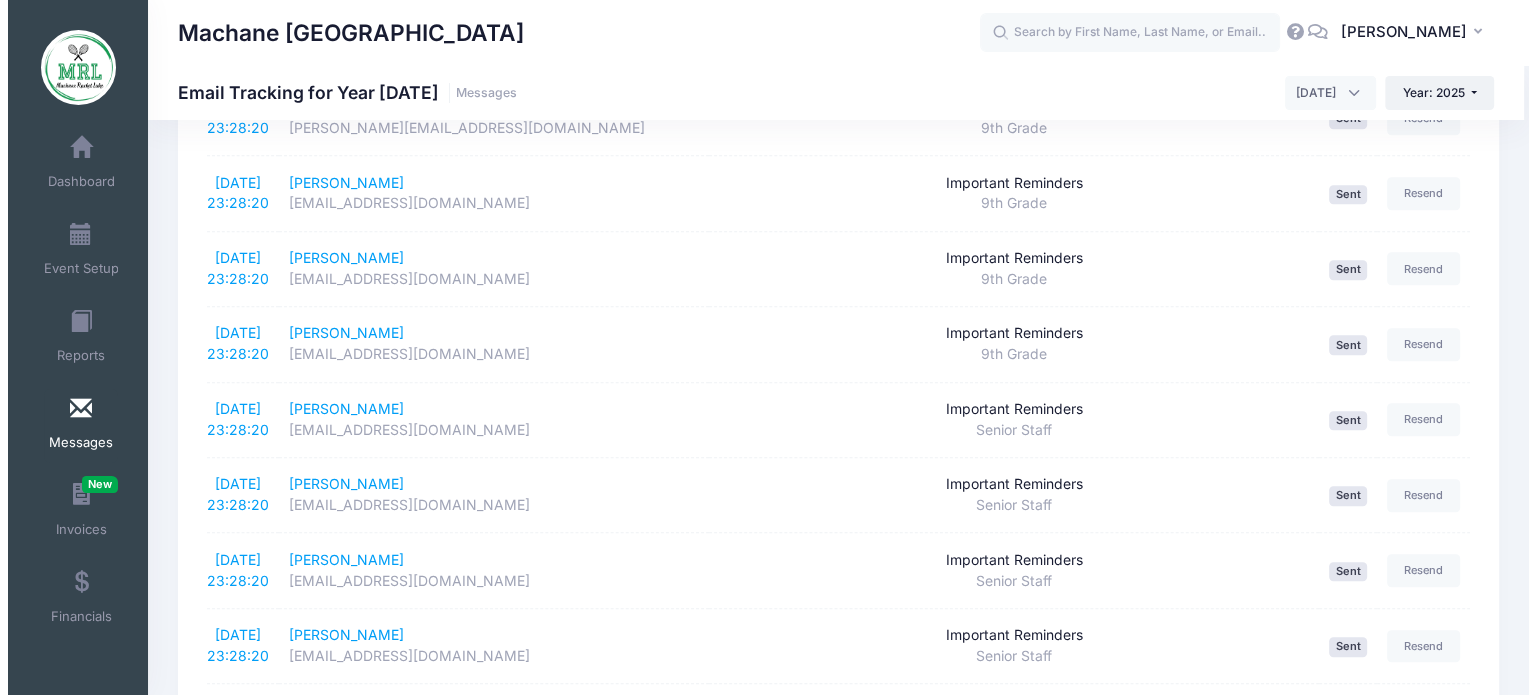 scroll, scrollTop: 1677, scrollLeft: 0, axis: vertical 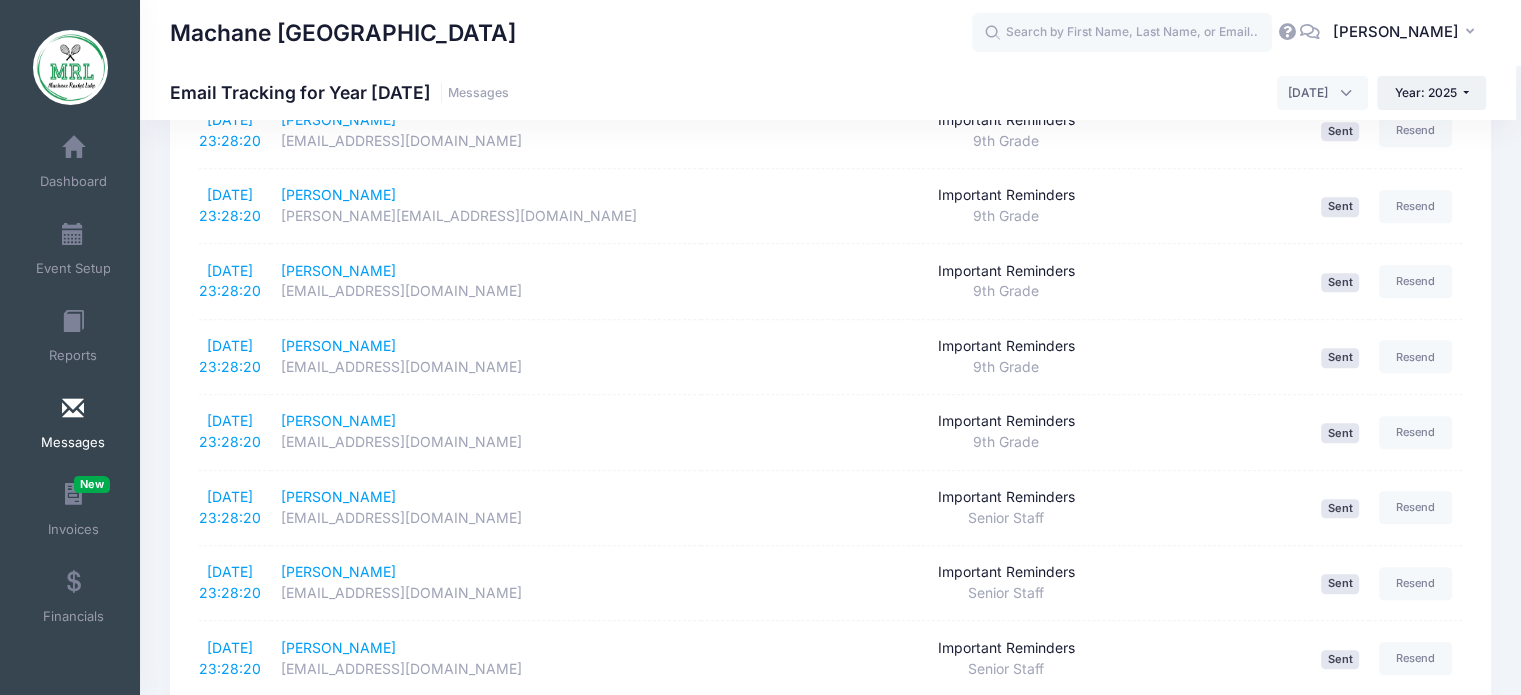 click on "July 2025" at bounding box center [1322, 93] 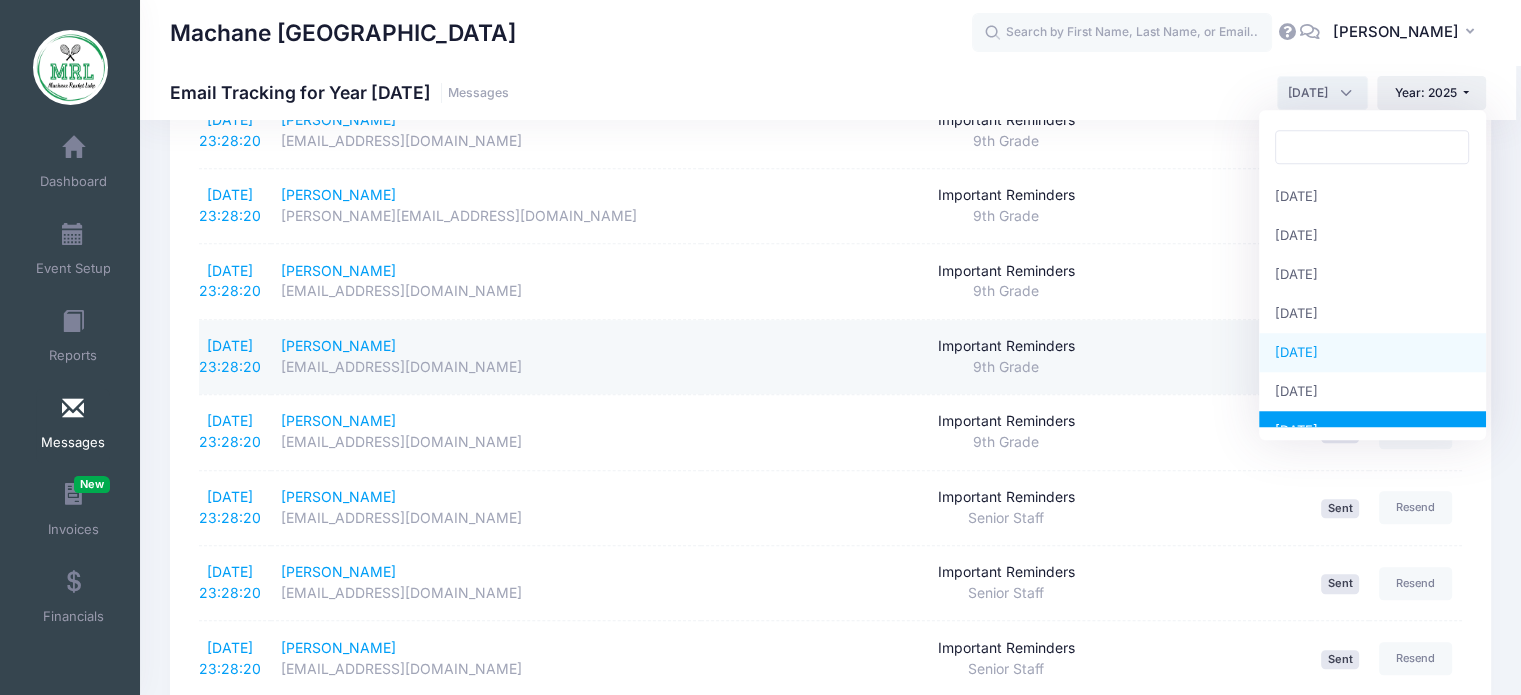 click on "7/5/2025 23:28:20" at bounding box center (235, 357) 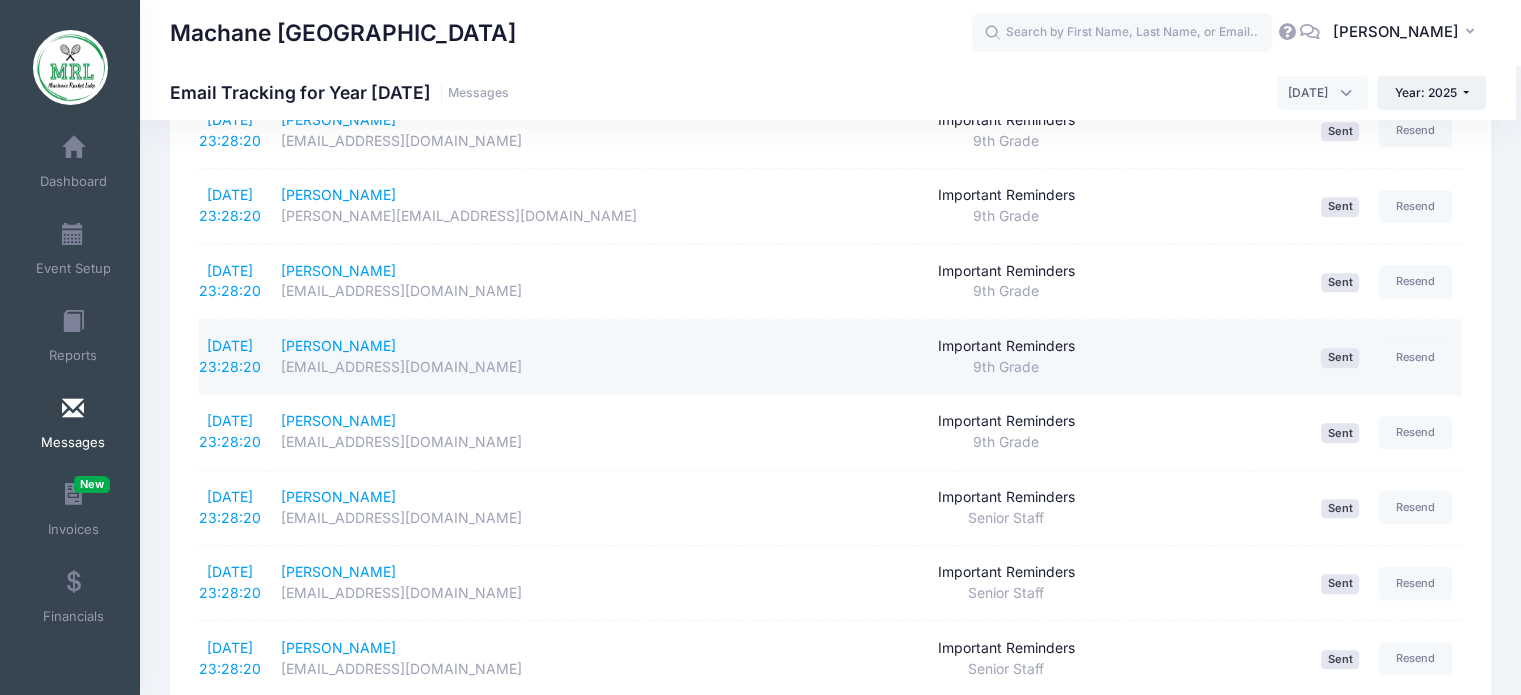 click on "7/5/2025 23:28:20" at bounding box center (235, 357) 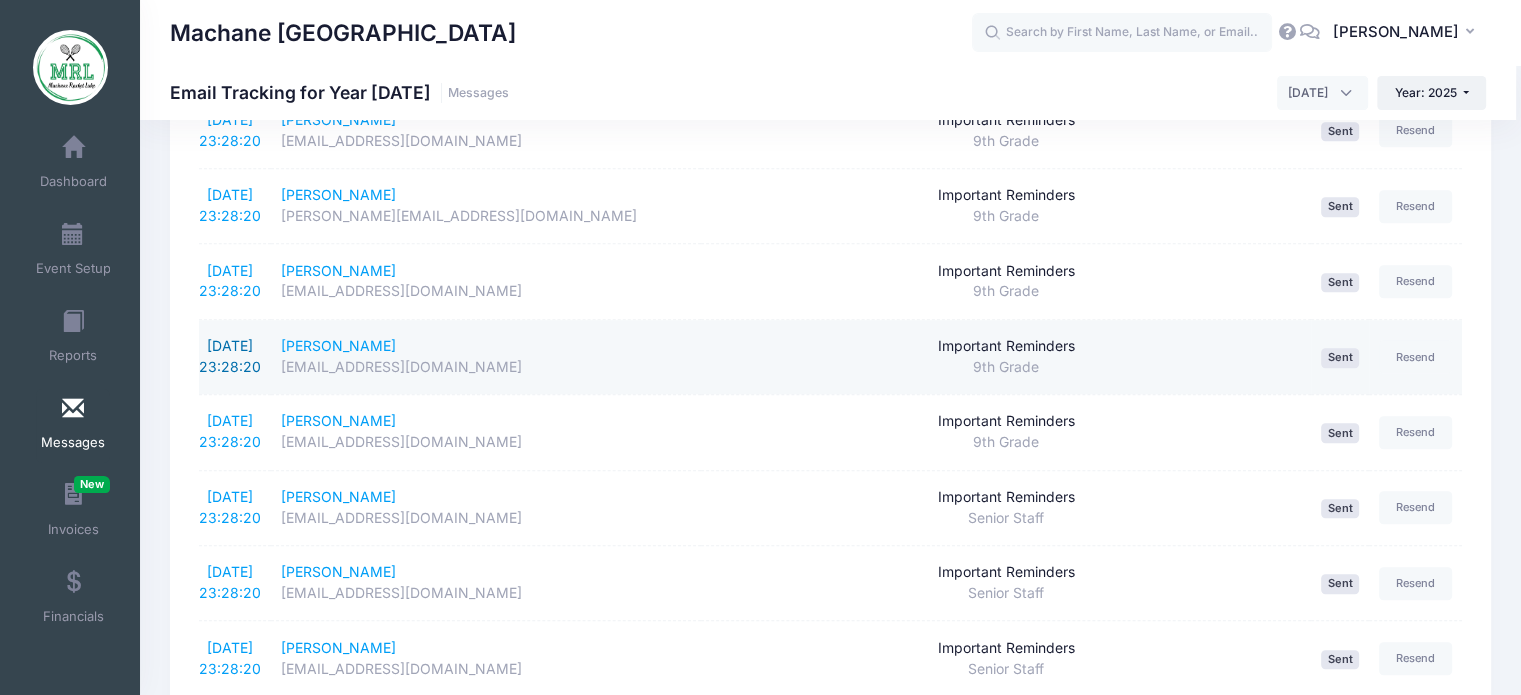 click on "7/5/2025 23:28:20" at bounding box center [230, 356] 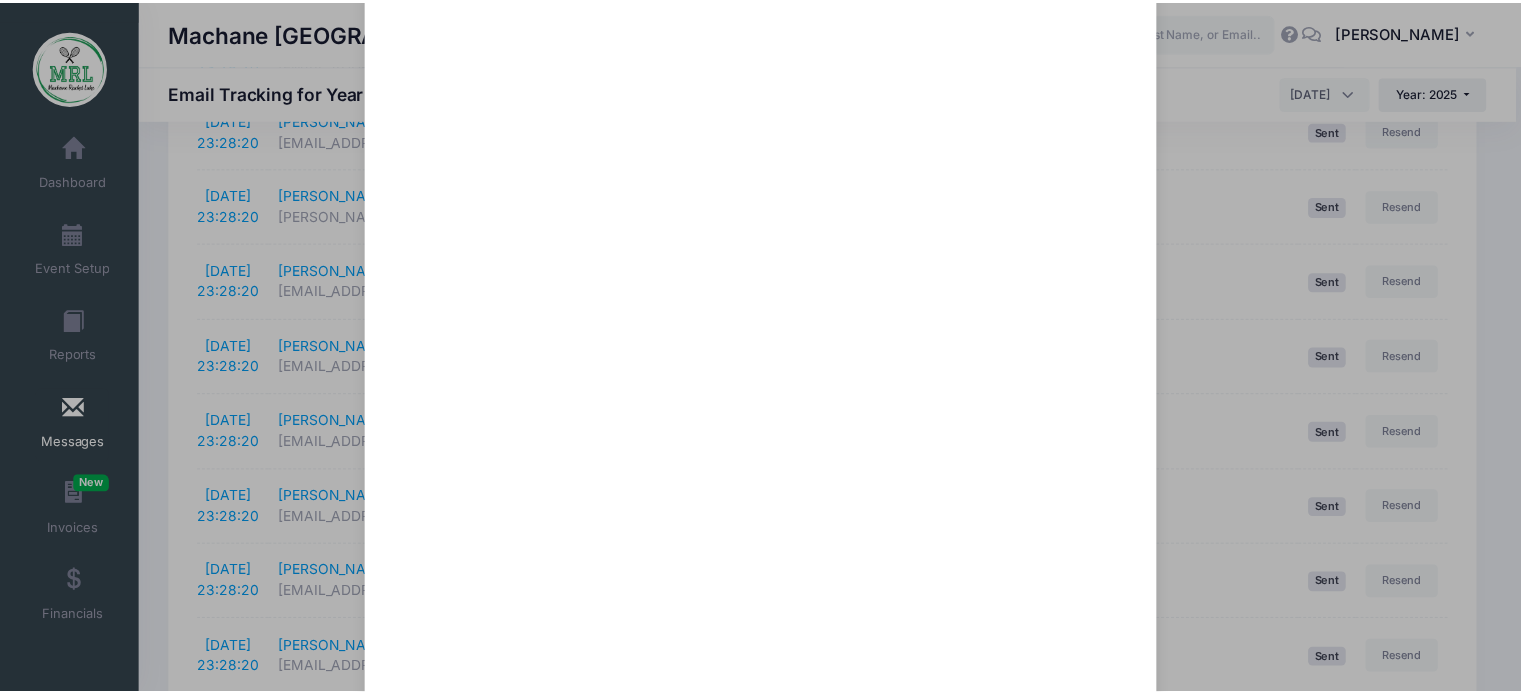 scroll, scrollTop: 0, scrollLeft: 0, axis: both 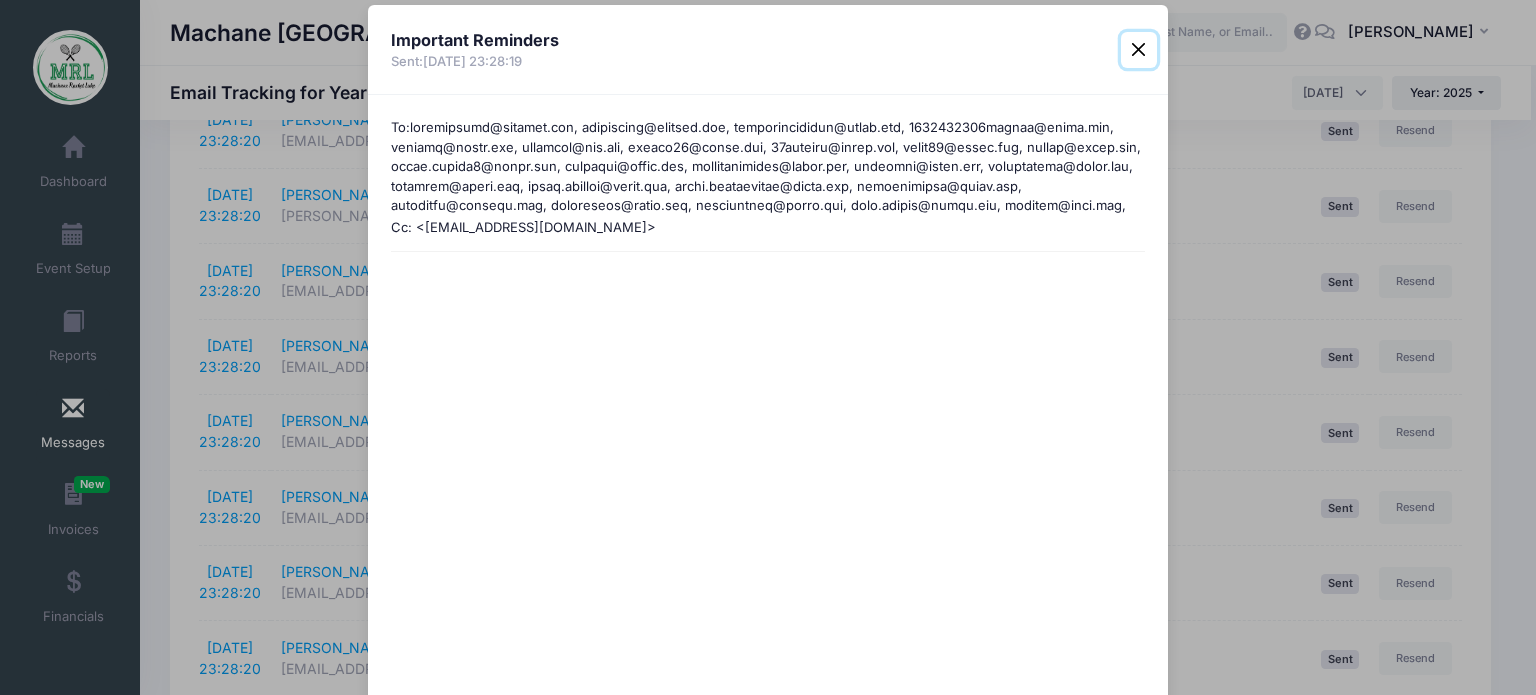 click at bounding box center [1139, 50] 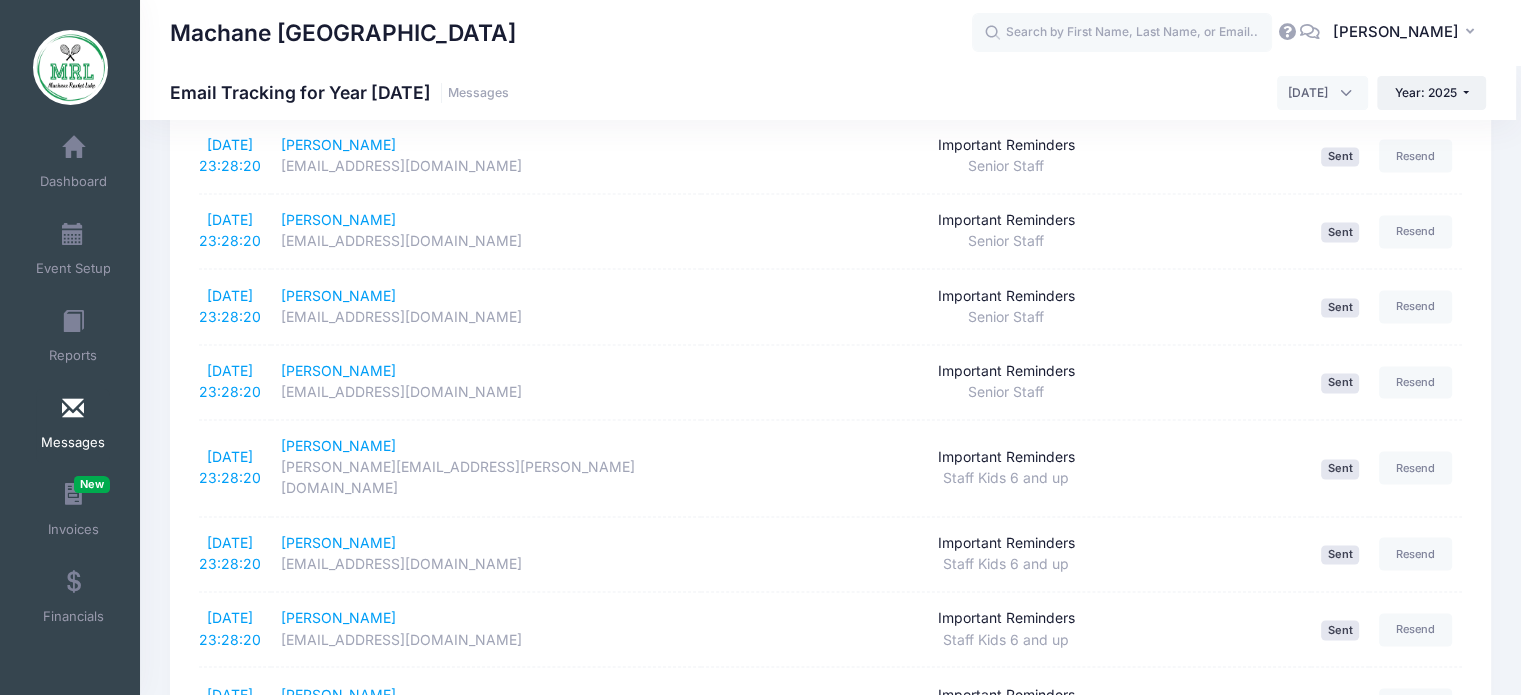 scroll, scrollTop: 3491, scrollLeft: 0, axis: vertical 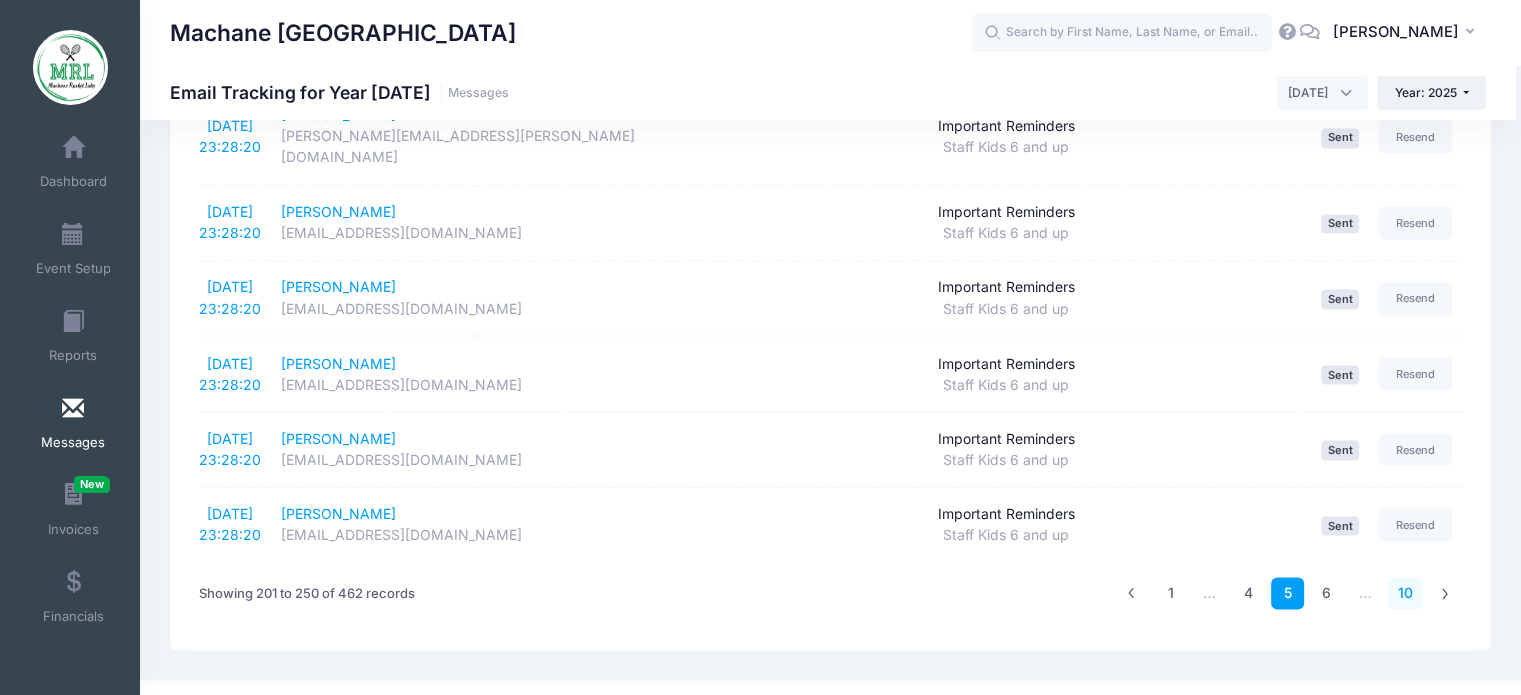 click on "10" at bounding box center (1405, 593) 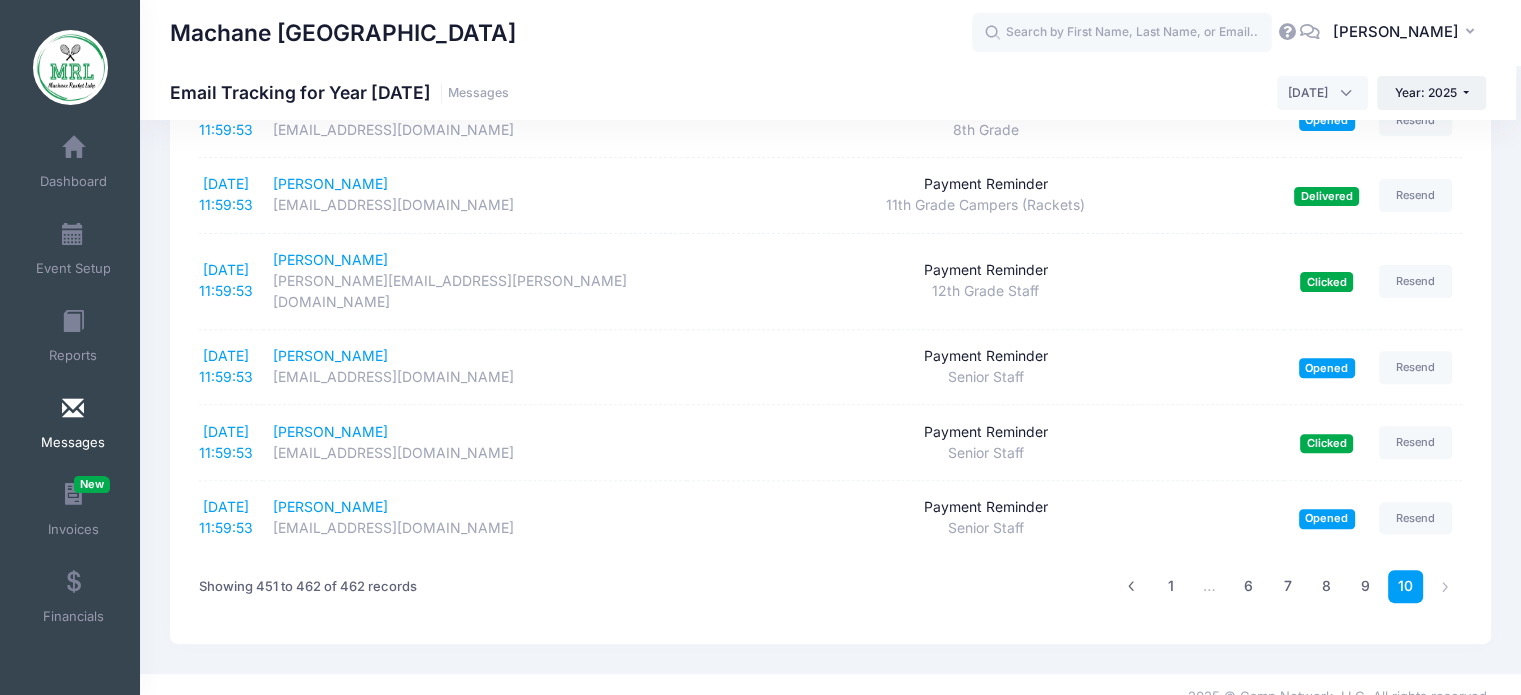 scroll, scrollTop: 0, scrollLeft: 0, axis: both 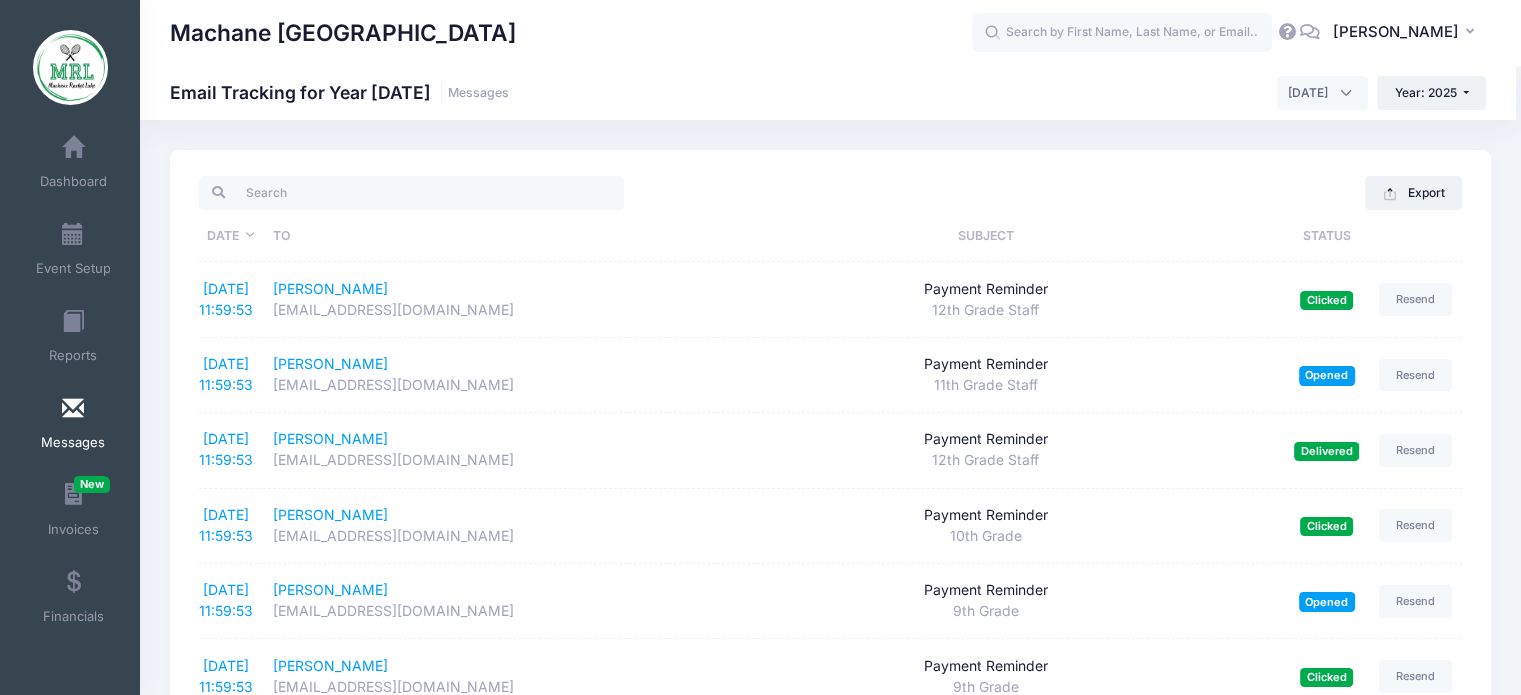 click on "July 2025" at bounding box center [1322, 93] 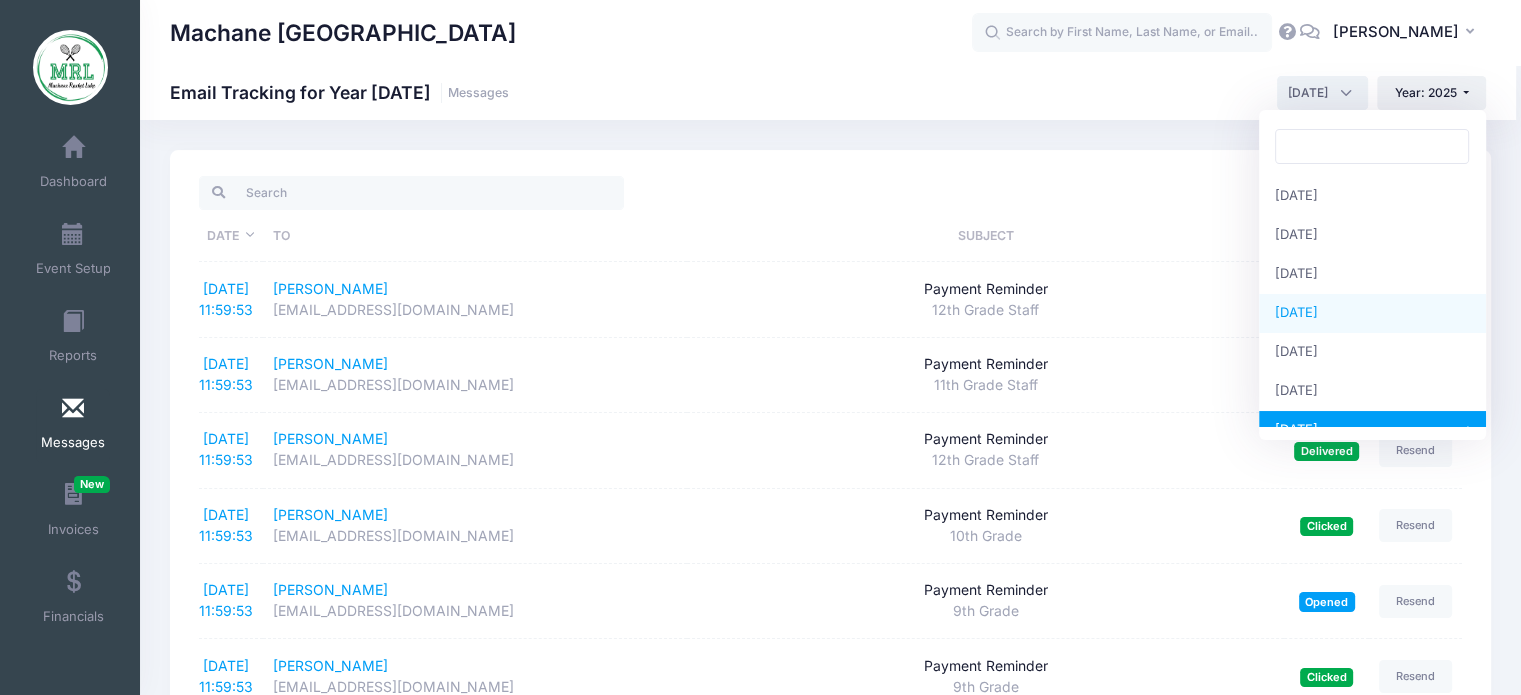 select on "4" 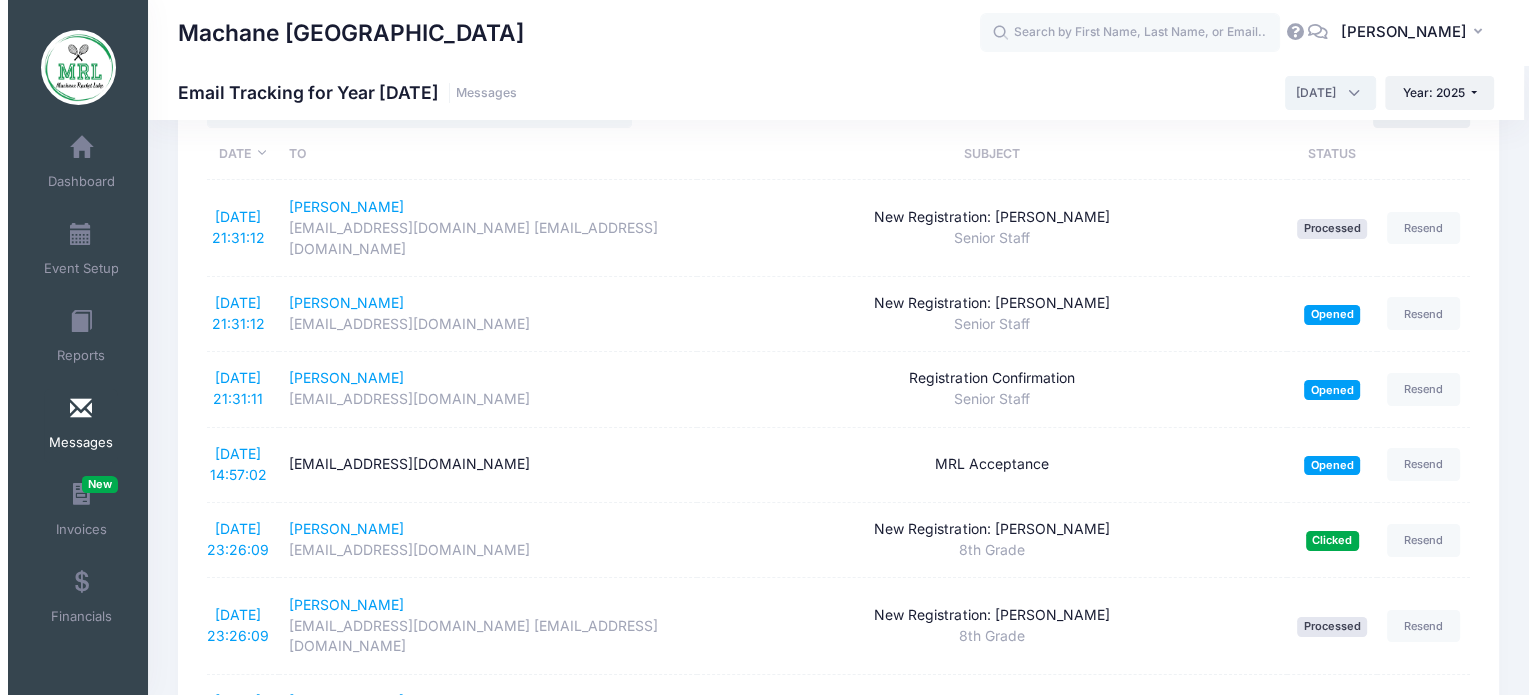 scroll, scrollTop: 86, scrollLeft: 0, axis: vertical 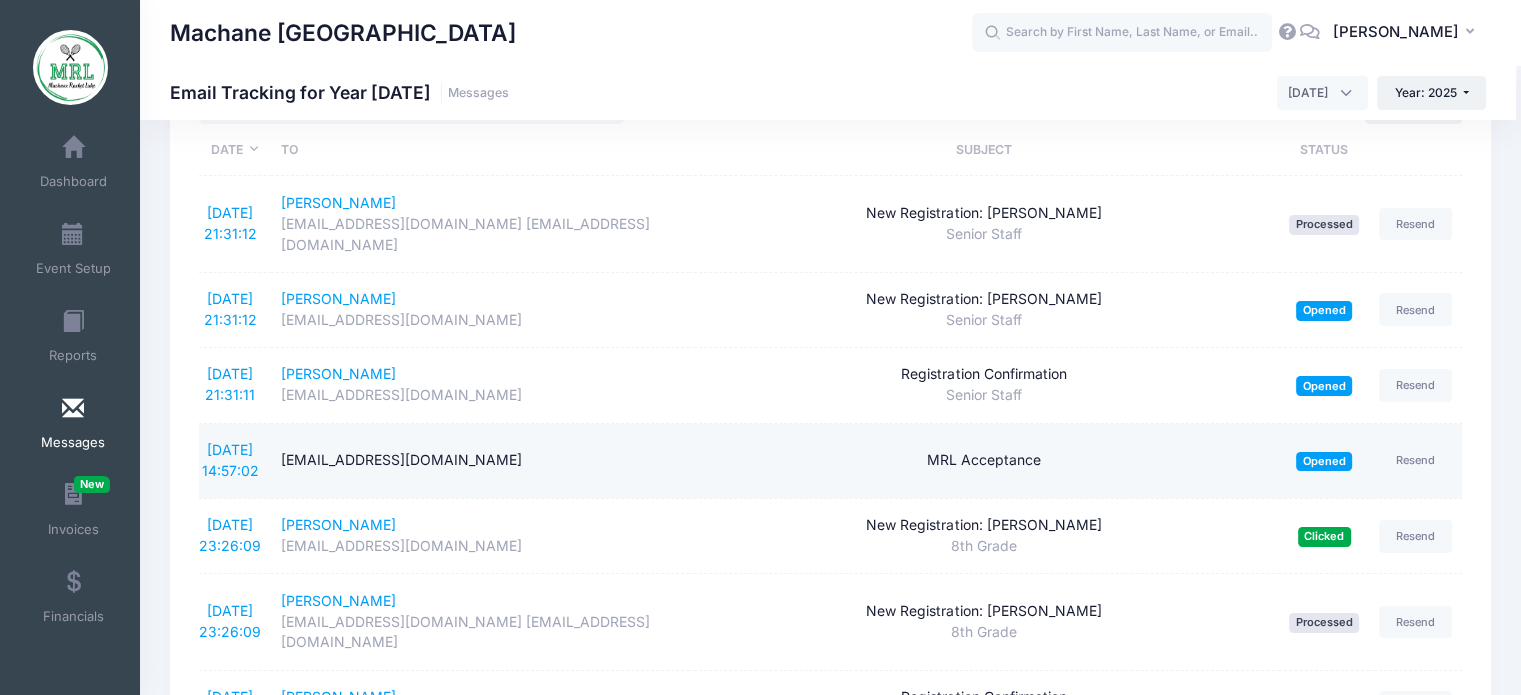 click on "4/30/2025 14:57:02" at bounding box center [235, 461] 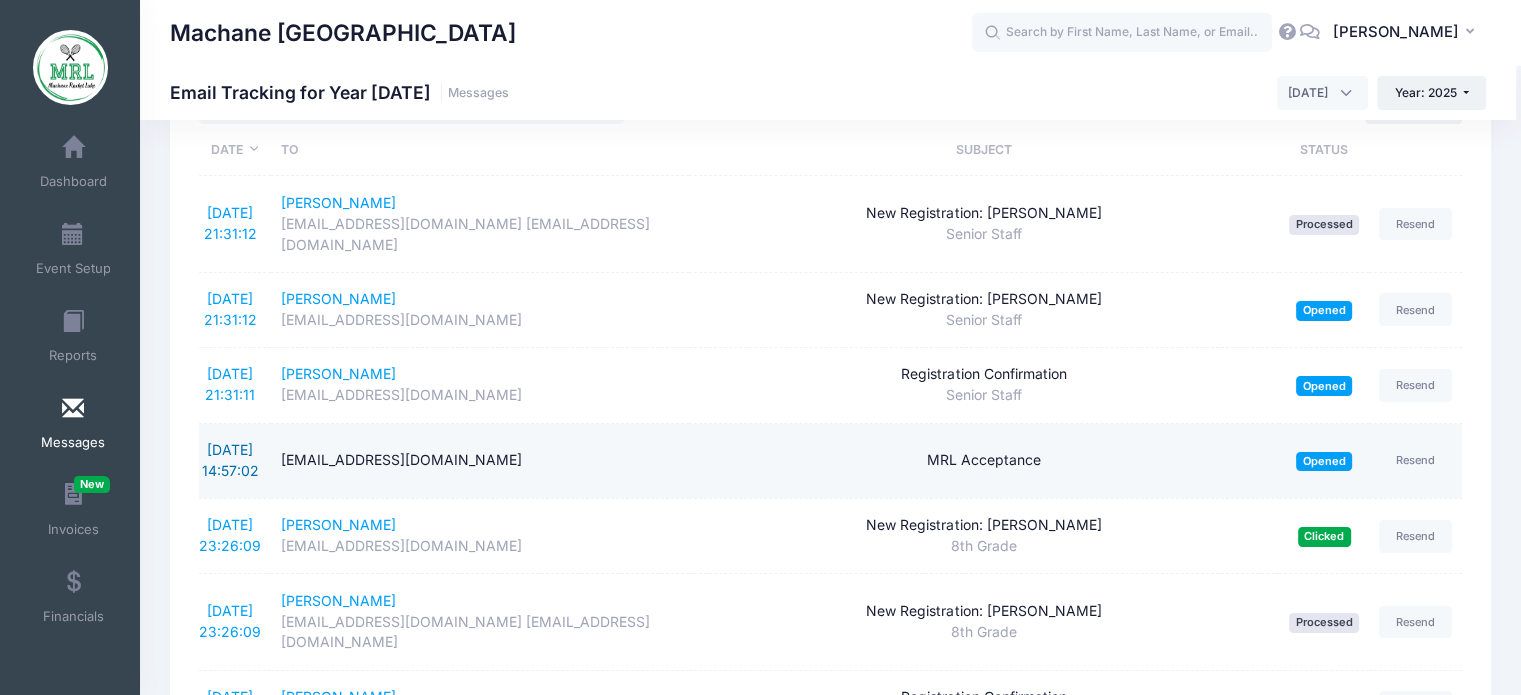 click on "4/30/2025 14:57:02" at bounding box center (230, 460) 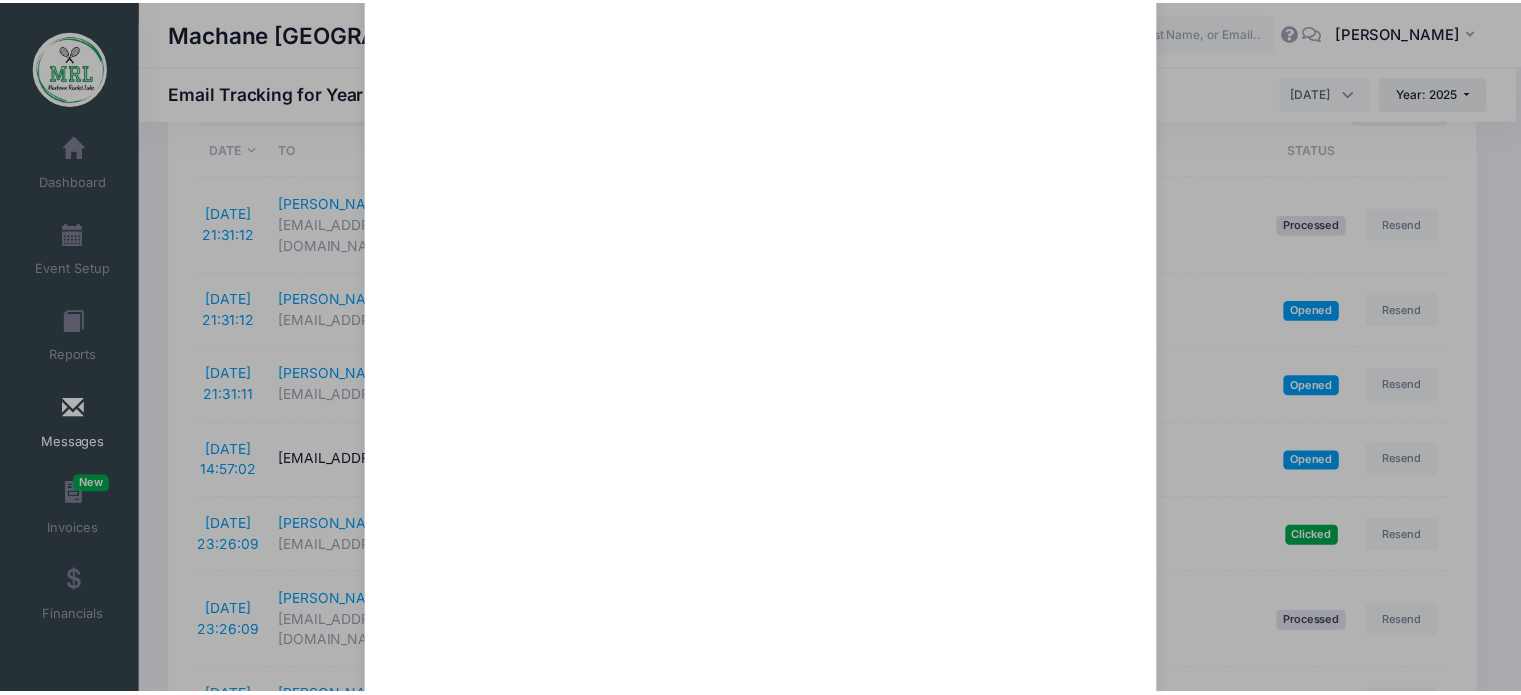 scroll, scrollTop: 251, scrollLeft: 0, axis: vertical 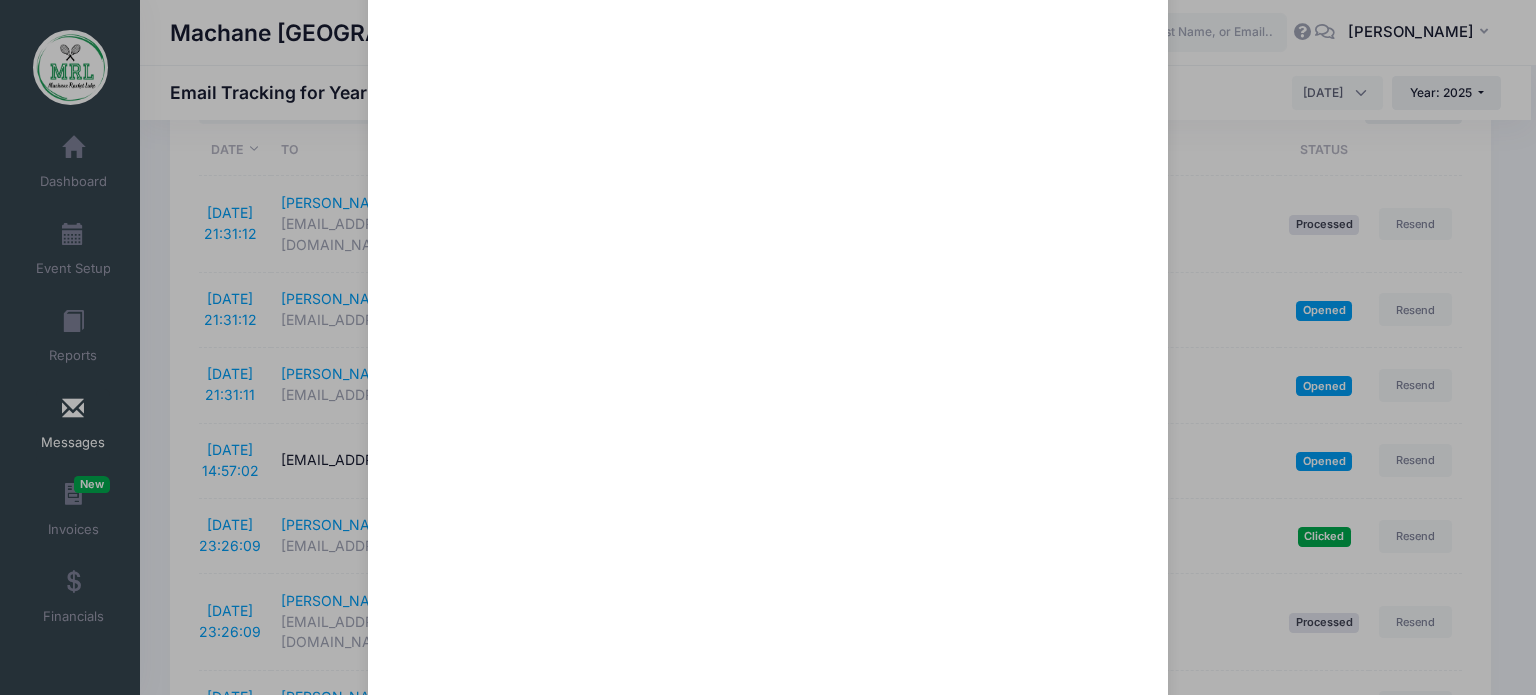 click on "MRL Acceptance
Sent:  4/30/2025 14:57:02
Opened  on  4/30/2025 14:59:16
To:  sfeldman100@gmail.com
Close" at bounding box center [768, 347] 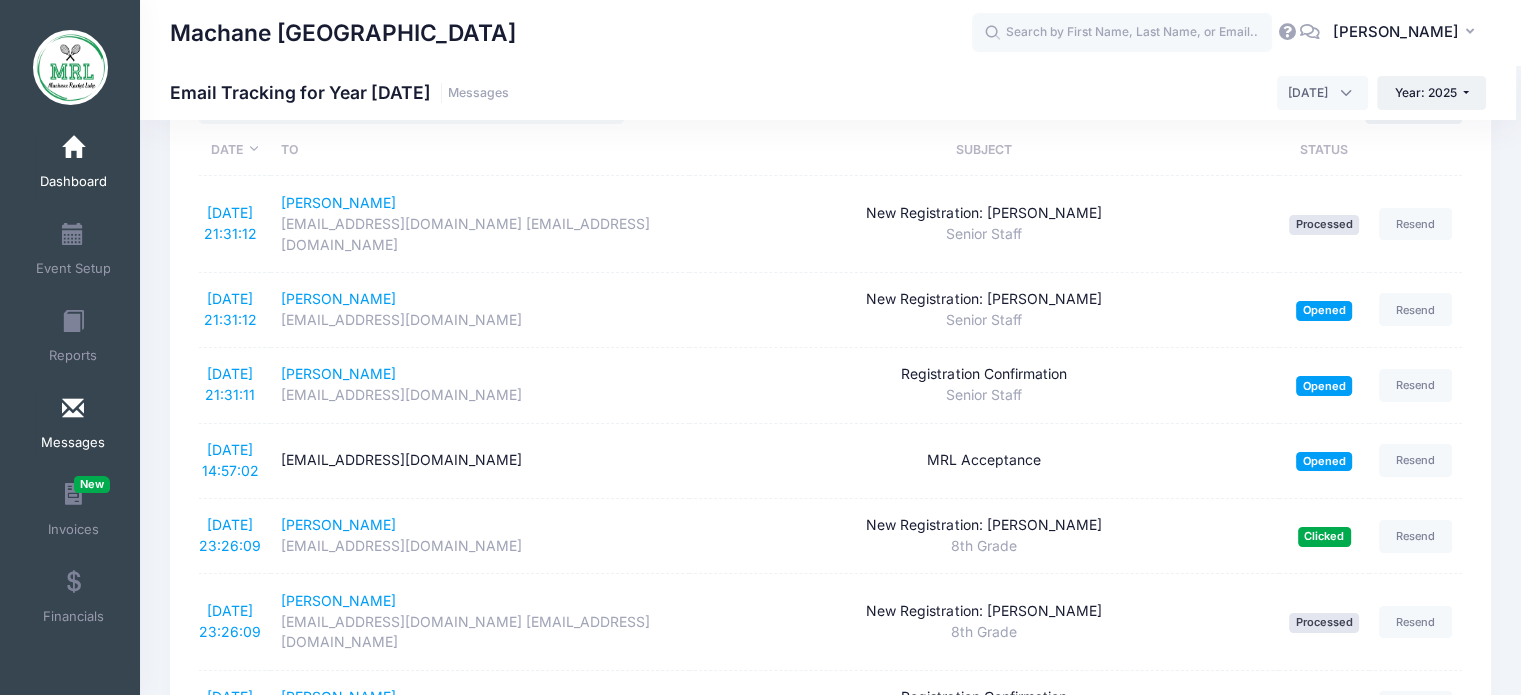 click on "Dashboard" at bounding box center (73, 182) 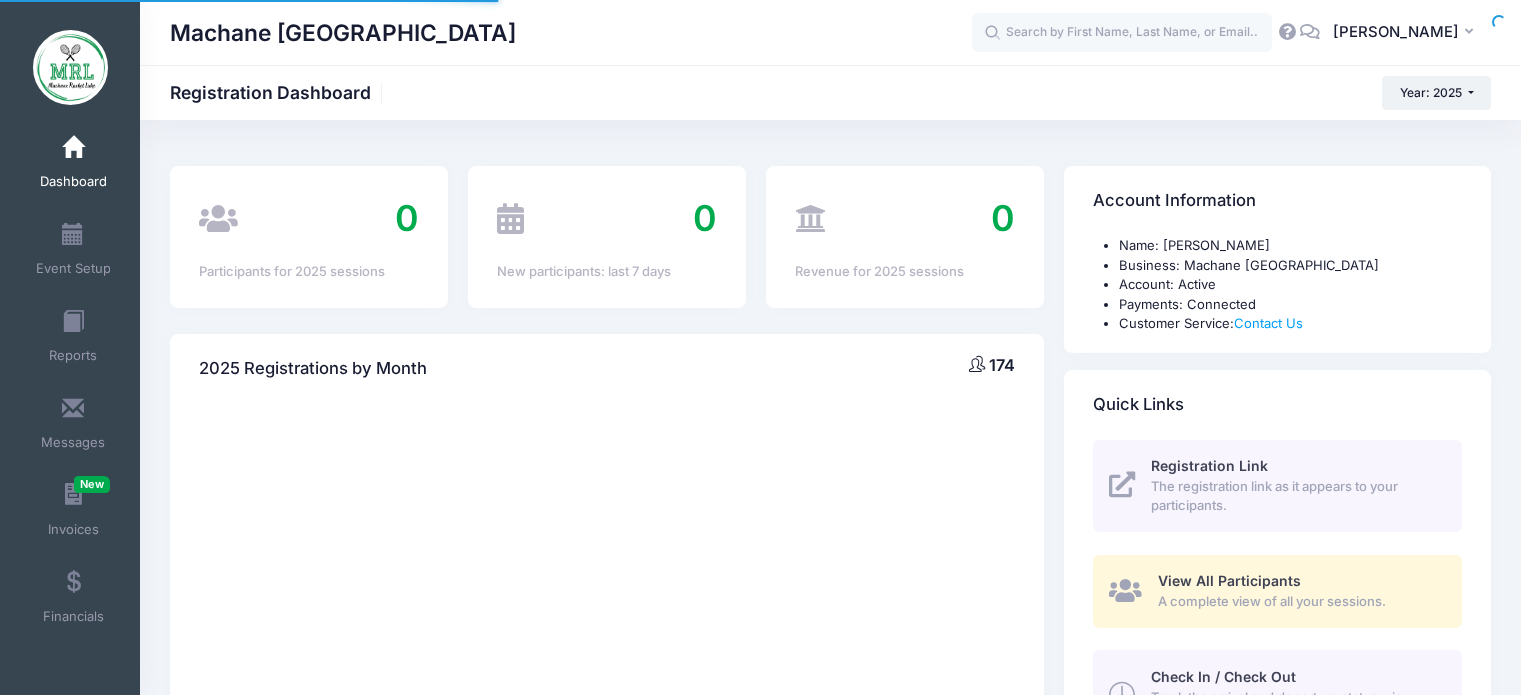 scroll, scrollTop: 0, scrollLeft: 0, axis: both 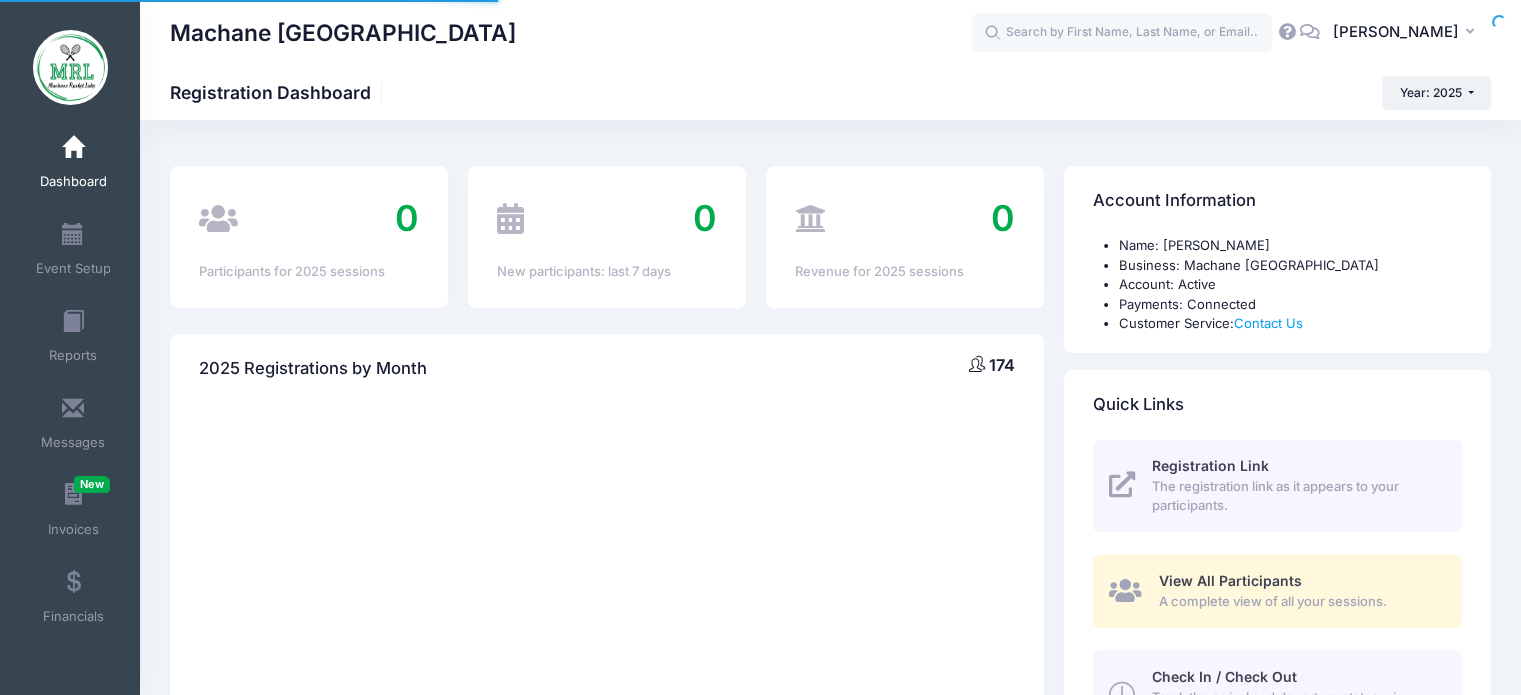 select 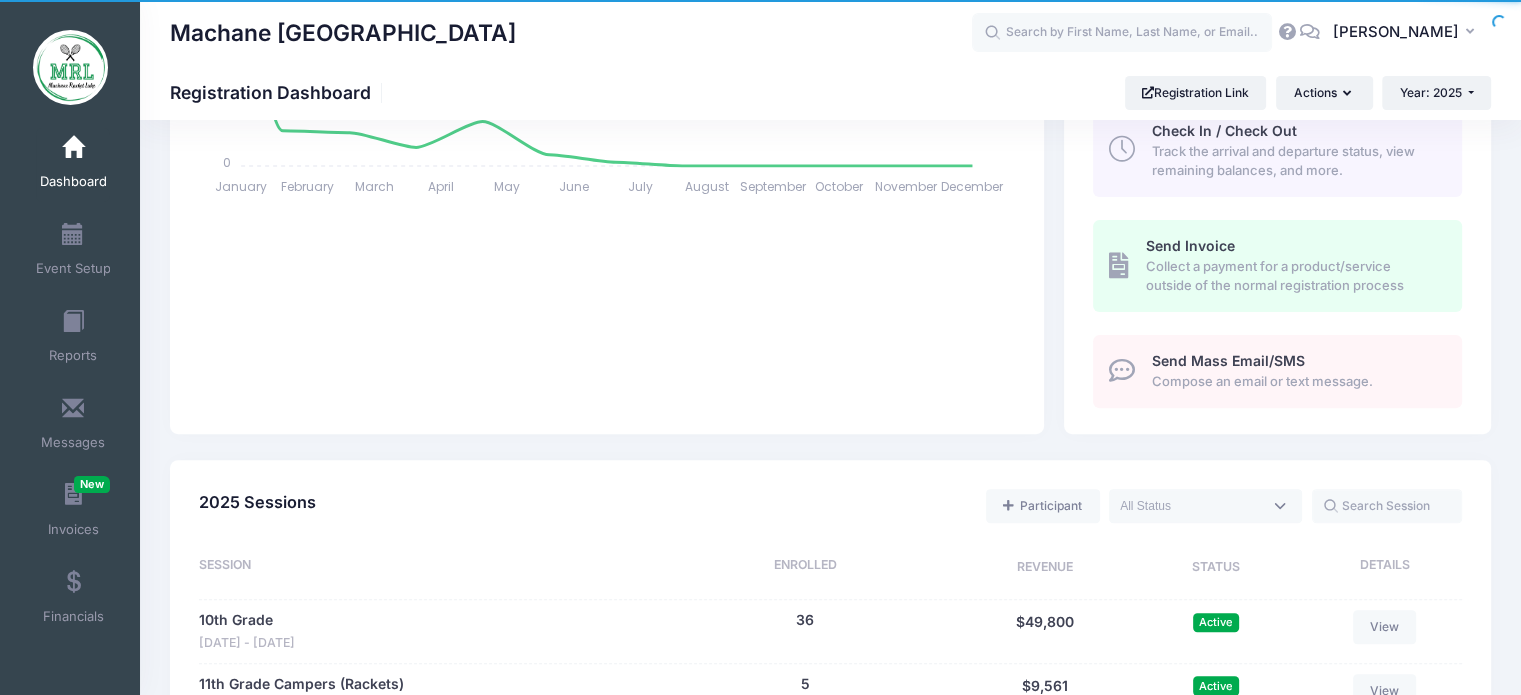 scroll, scrollTop: 711, scrollLeft: 0, axis: vertical 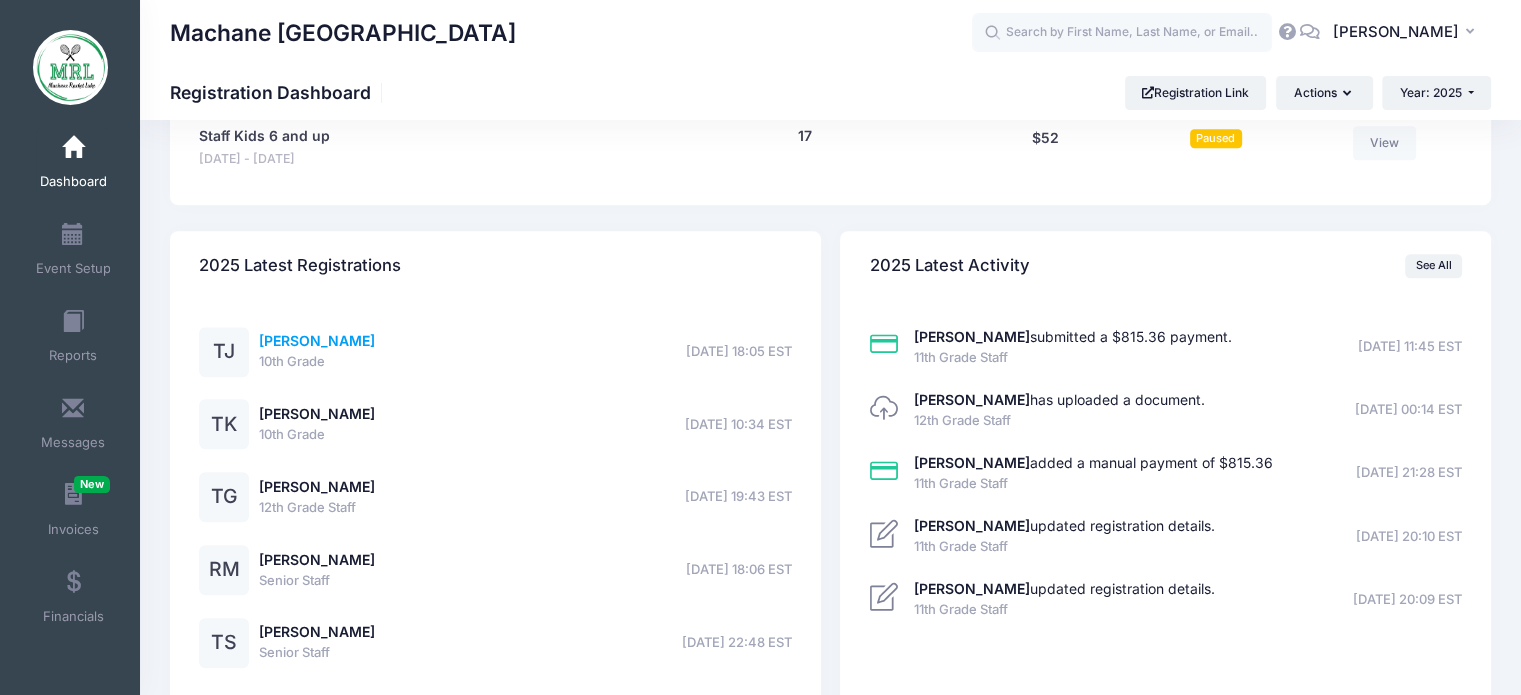 click on "[PERSON_NAME]" at bounding box center (317, 340) 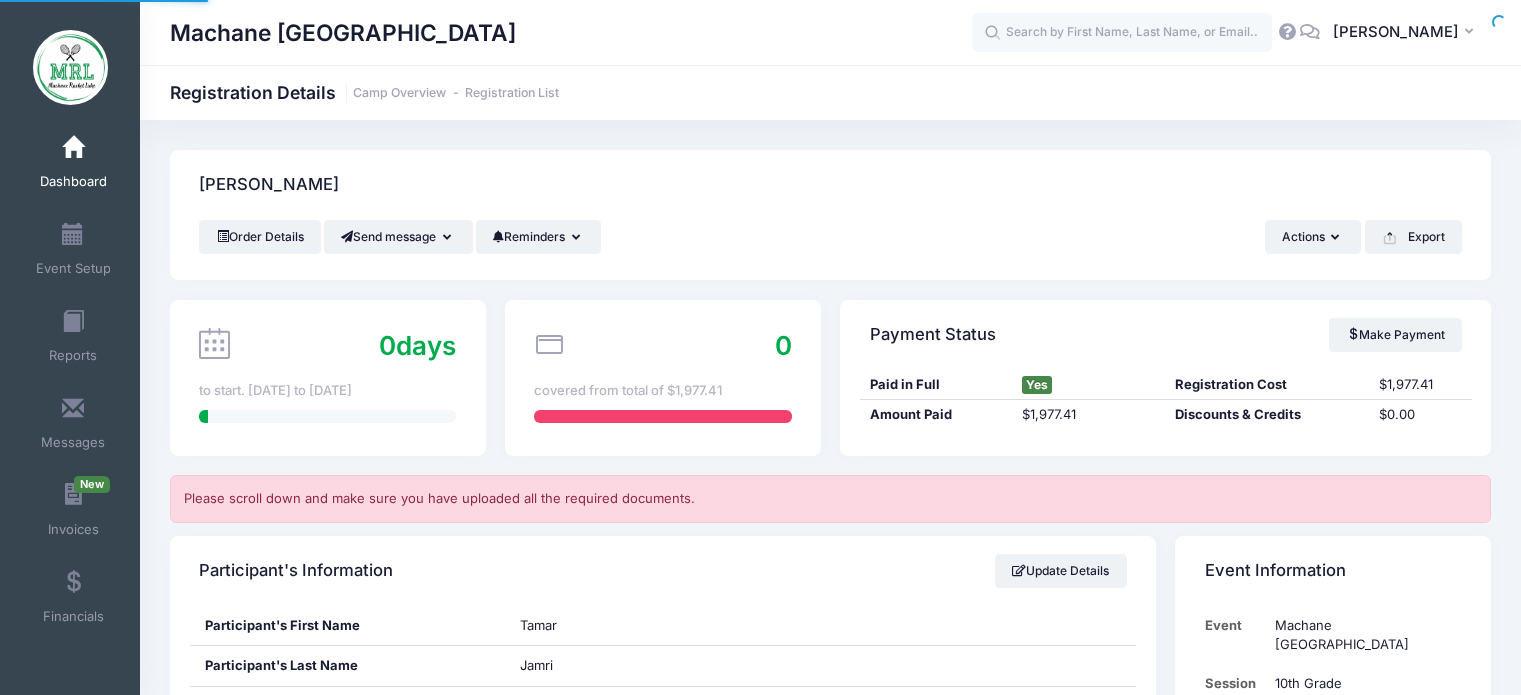 scroll, scrollTop: 0, scrollLeft: 0, axis: both 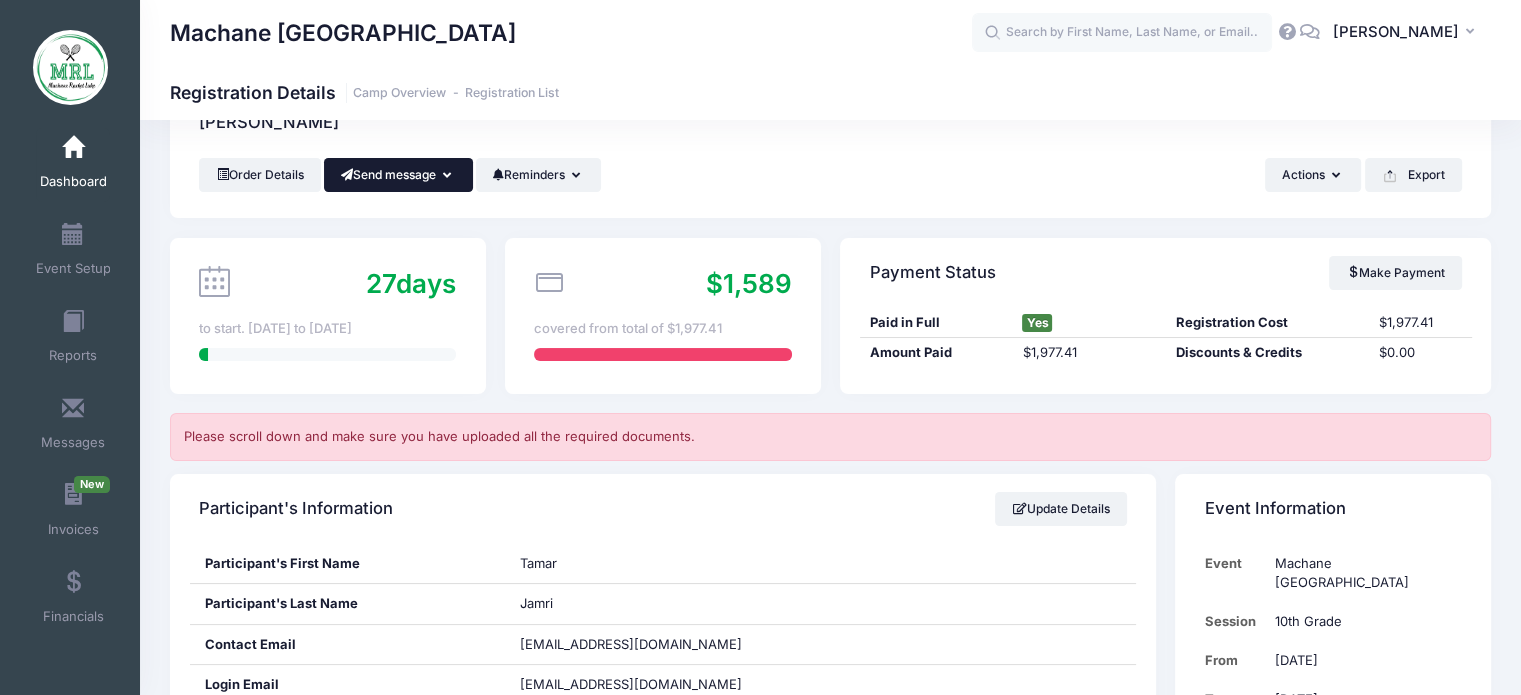 click on "Send message" at bounding box center [398, 175] 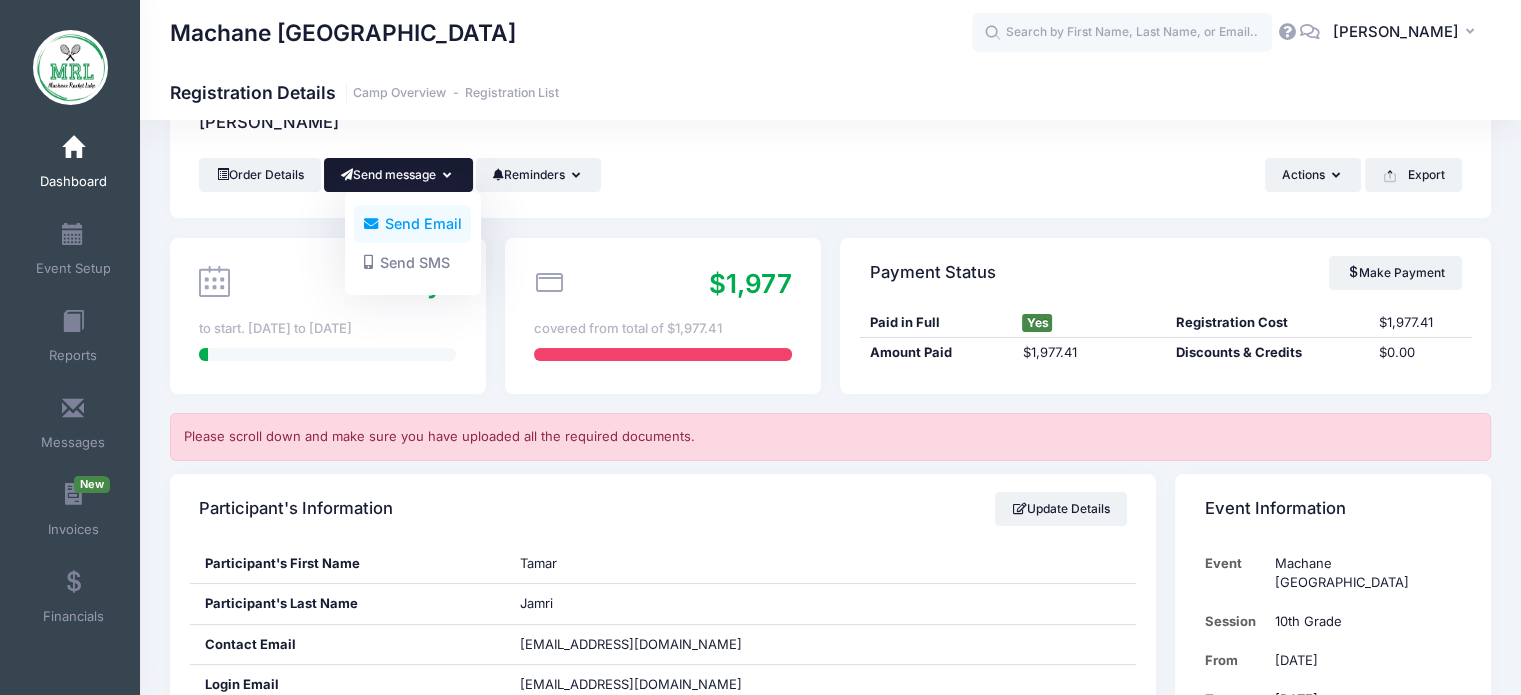 click on "Send Email" at bounding box center (412, 224) 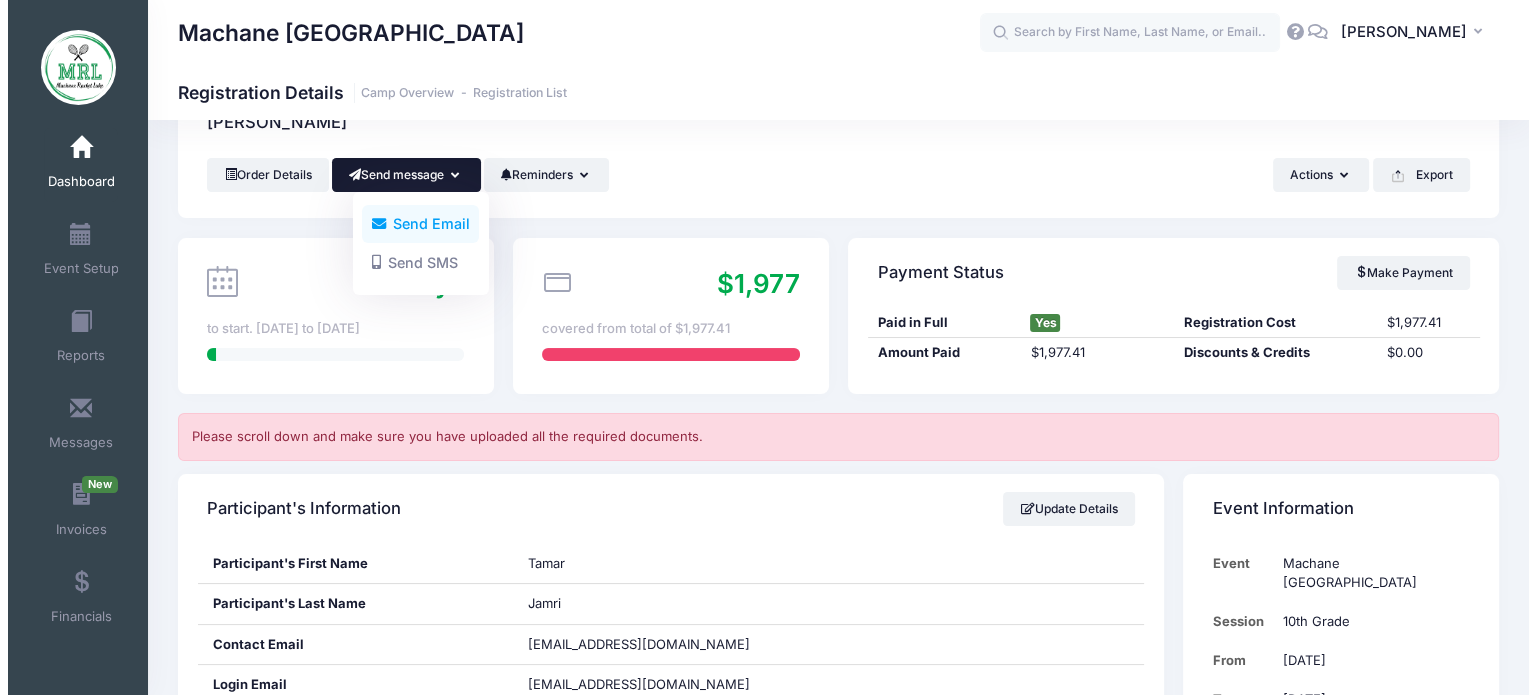 scroll, scrollTop: 0, scrollLeft: 0, axis: both 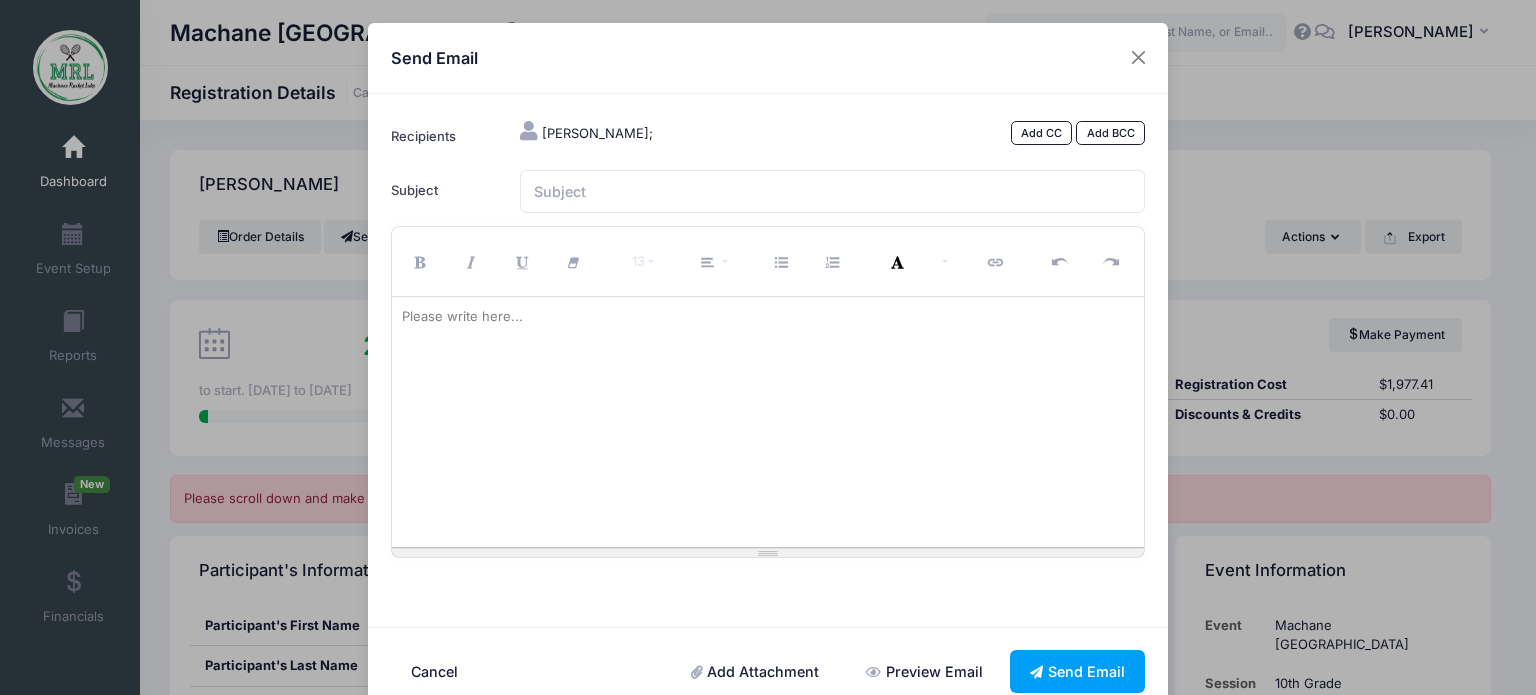 click at bounding box center [768, 422] 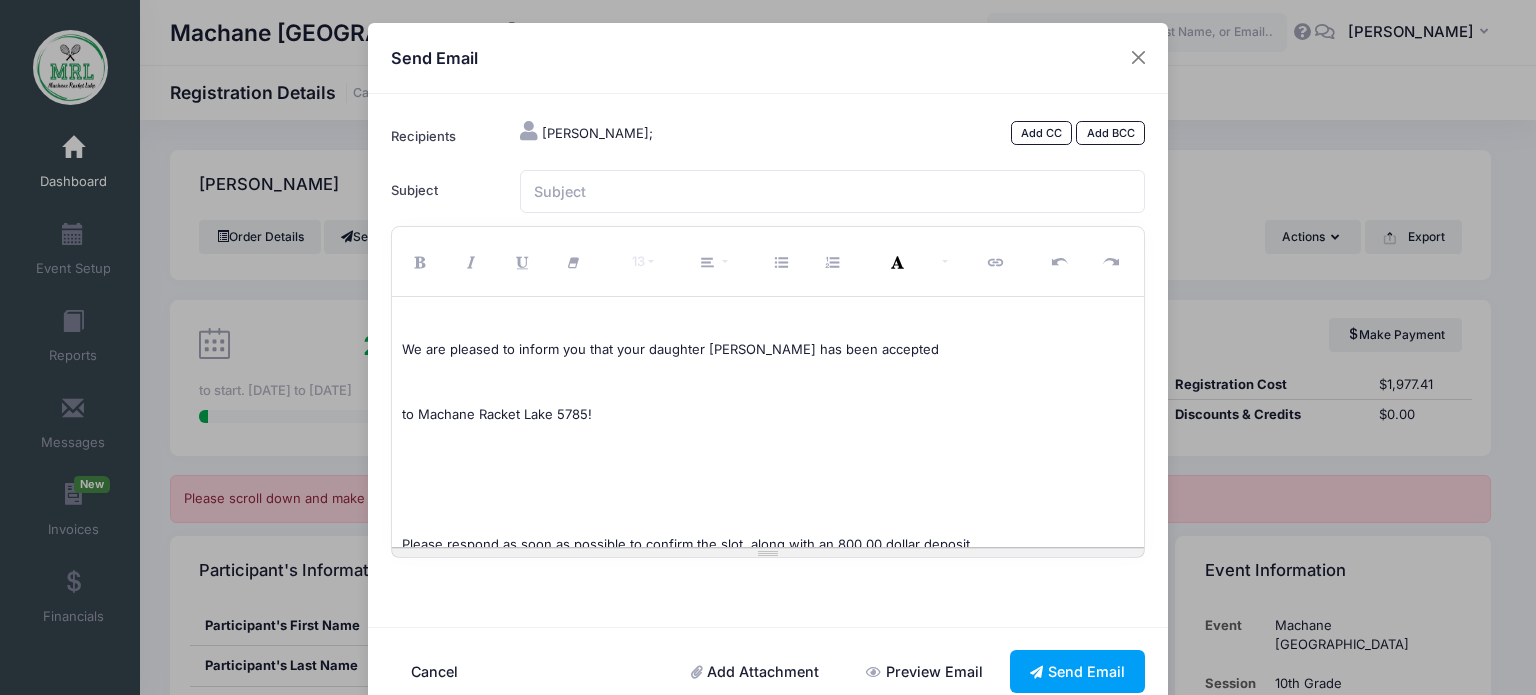 scroll, scrollTop: 434, scrollLeft: 0, axis: vertical 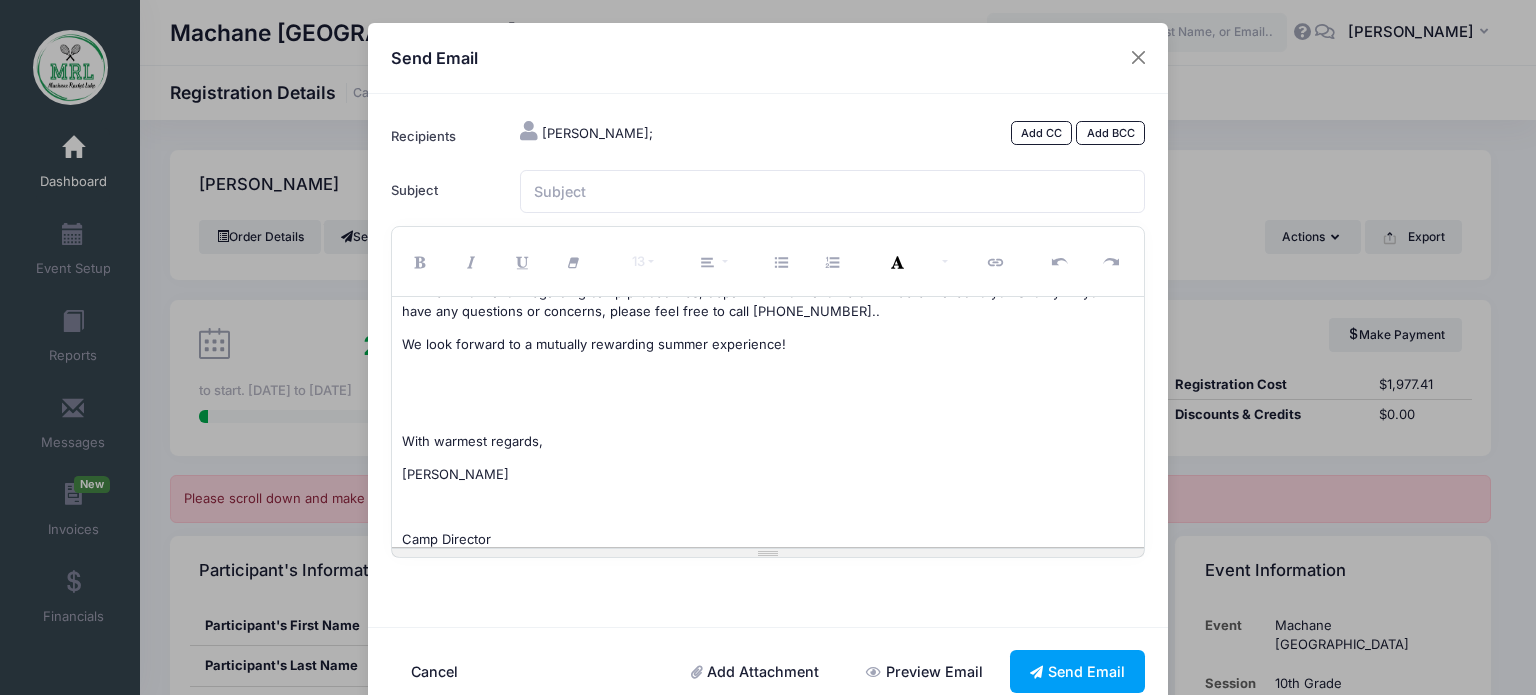 click on "We are pleased to inform you that your daughter Esther has been accepted  to Machane Racket Lake 5785!   Please respond as soon as possible to confirm the slot  along with an 800.00 dollar deposit.    The deposit may be paid by credit card through your MRL account or through a zelle payment to 838-839-1834.   The balance needs to be paid in full by  June 1, 2025. Further information regarding camp procedures, departure information etc. will be e-mailed to you shortly.  If you have any questions or concerns, please feel free to call 908-361-9156.. We look forward to a mutually rewarding summer experience! With warmest regards, Mrs. Laya Sorotzkin Camp Director" at bounding box center [768, 422] 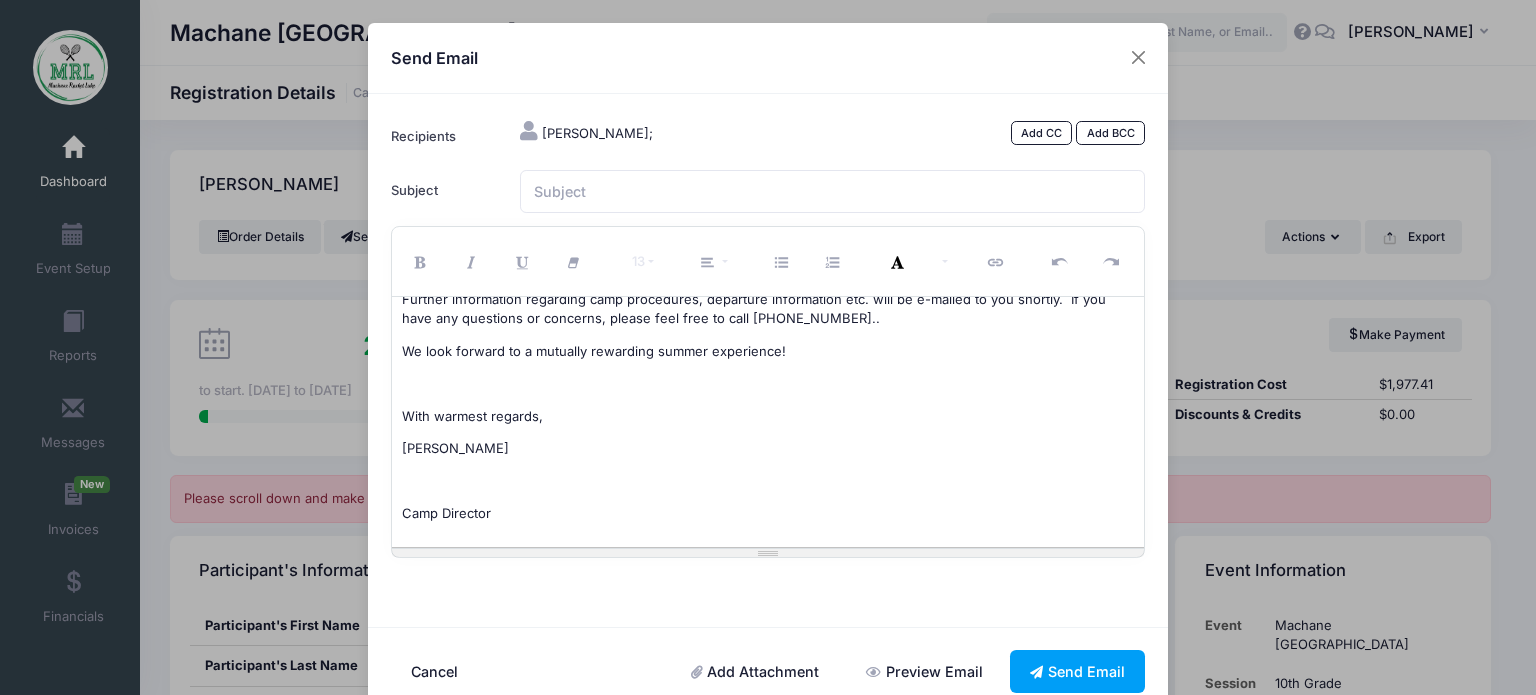 scroll, scrollTop: 426, scrollLeft: 0, axis: vertical 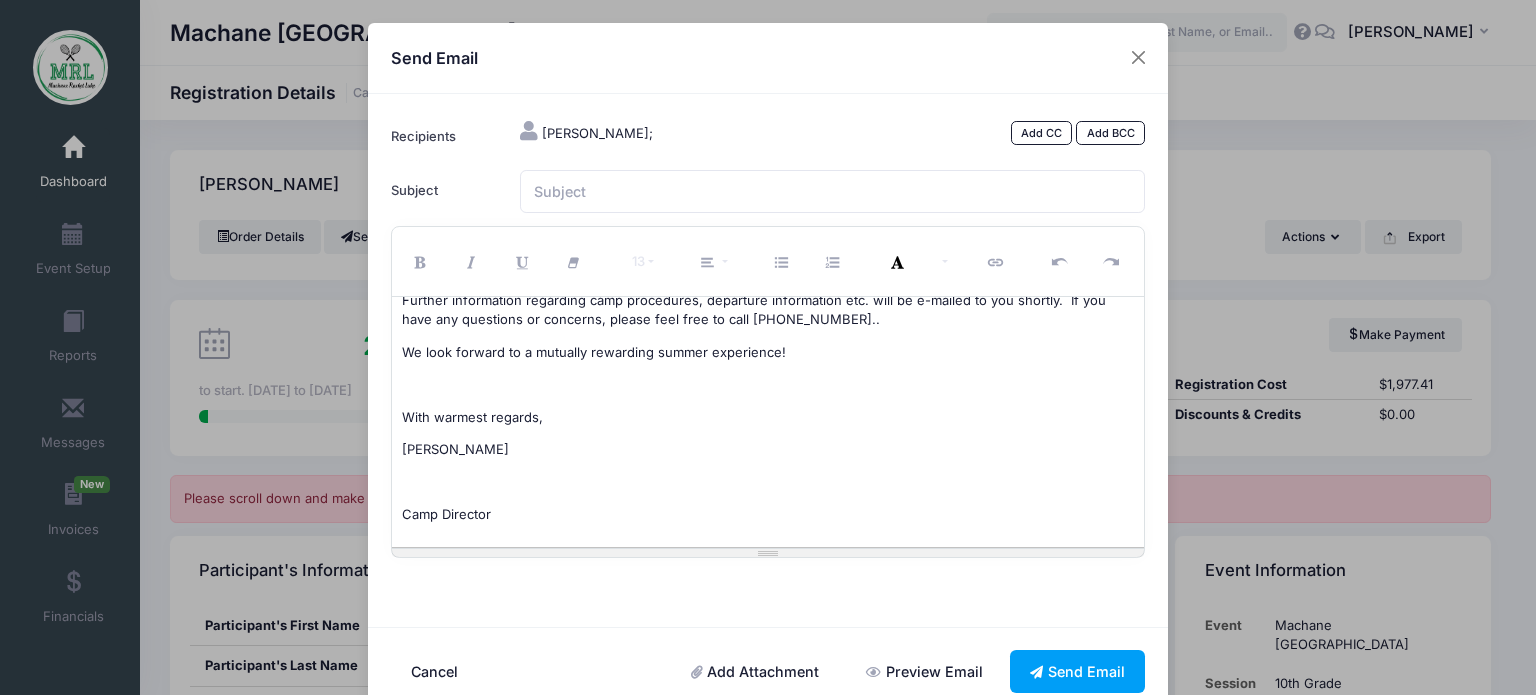 click at bounding box center (768, 483) 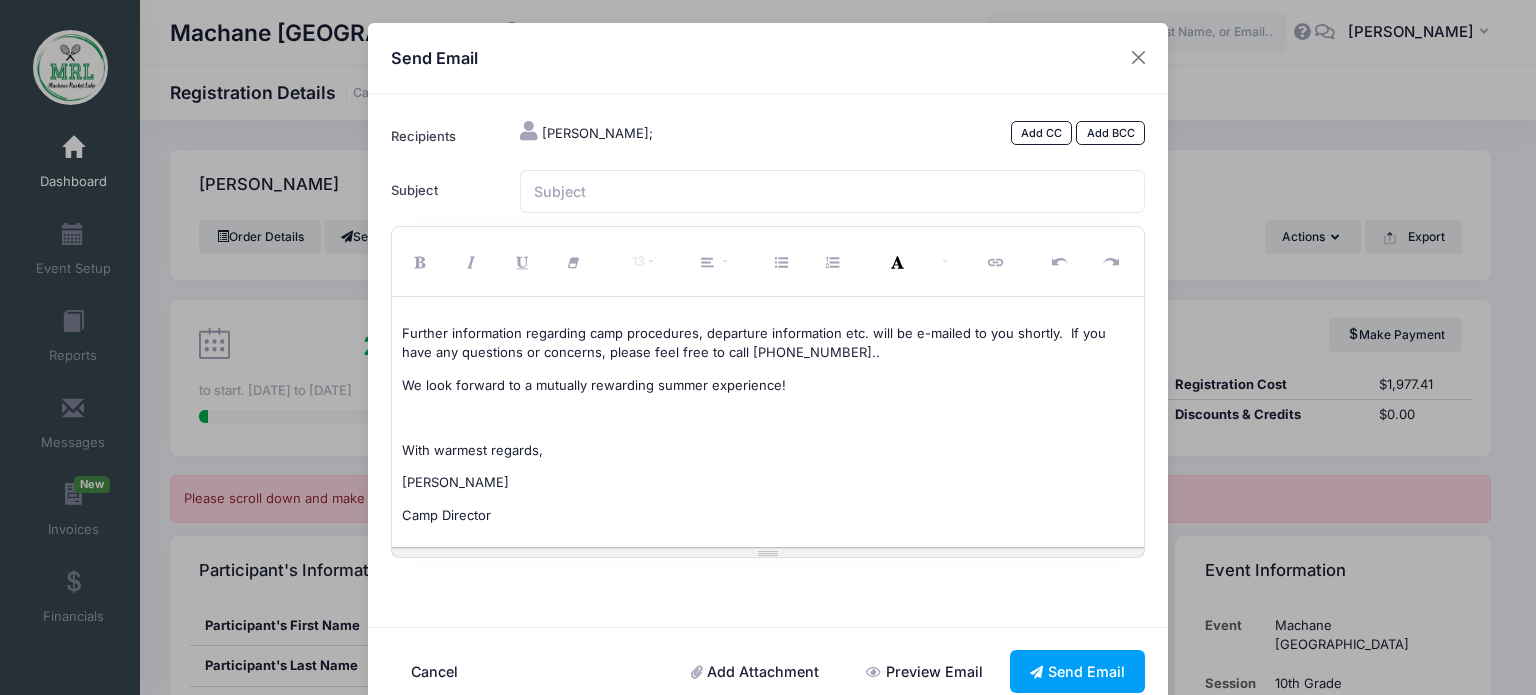scroll, scrollTop: 337, scrollLeft: 0, axis: vertical 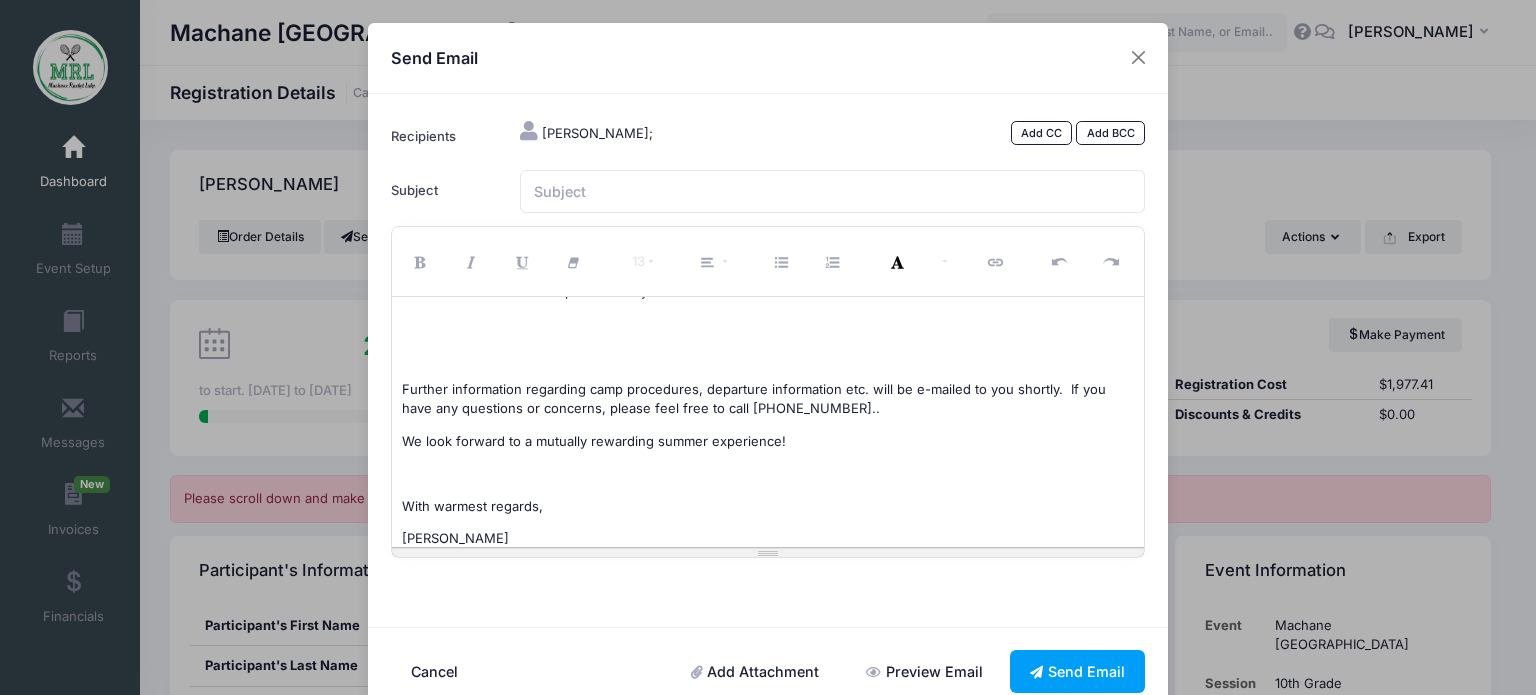 click on "Further information regarding camp procedures, departure information etc. will be e-mailed to you shortly.  If you have any questions or concerns, please feel free to call 908-361-9156.." at bounding box center [768, 399] 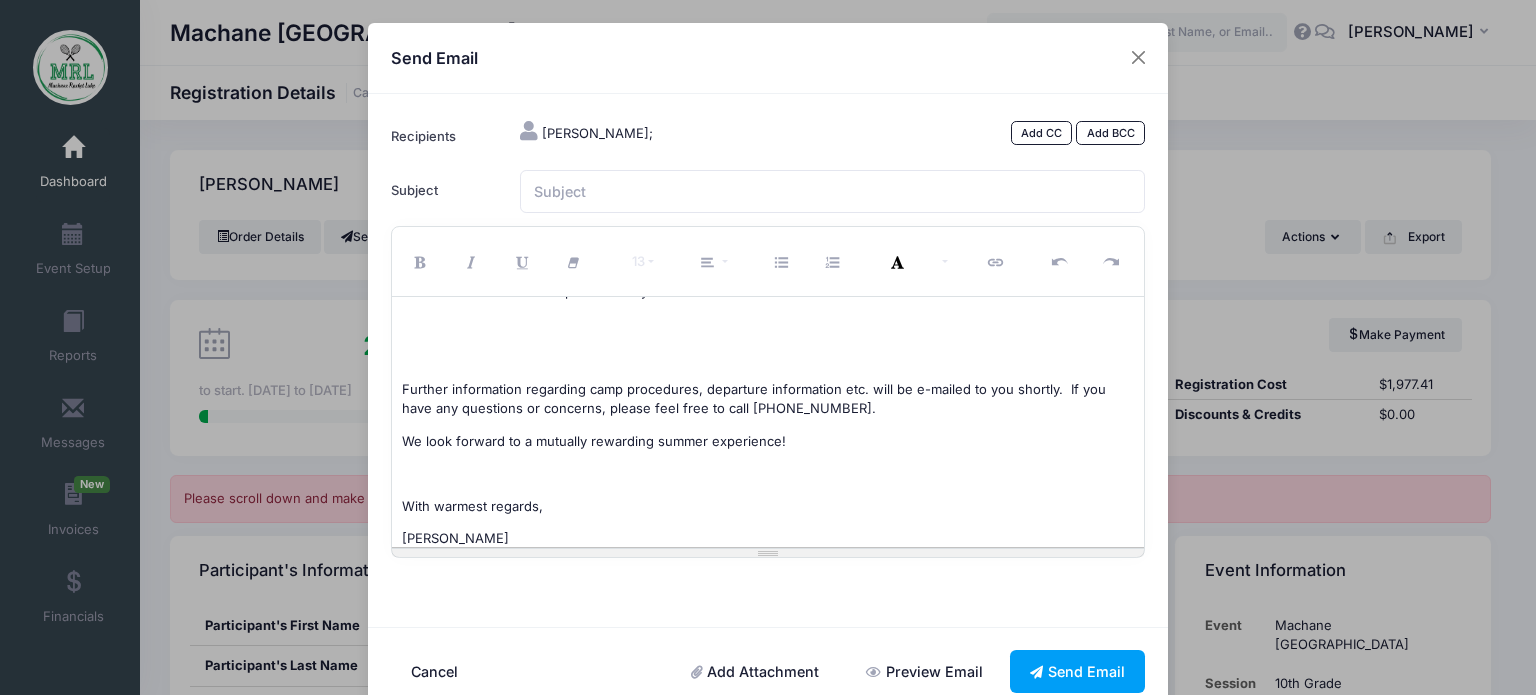 click on "Further information regarding camp procedures, departure information etc. will be e-mailed to you shortly.  If you have any questions or concerns, please feel free to call 908-361-9156." at bounding box center (768, 399) 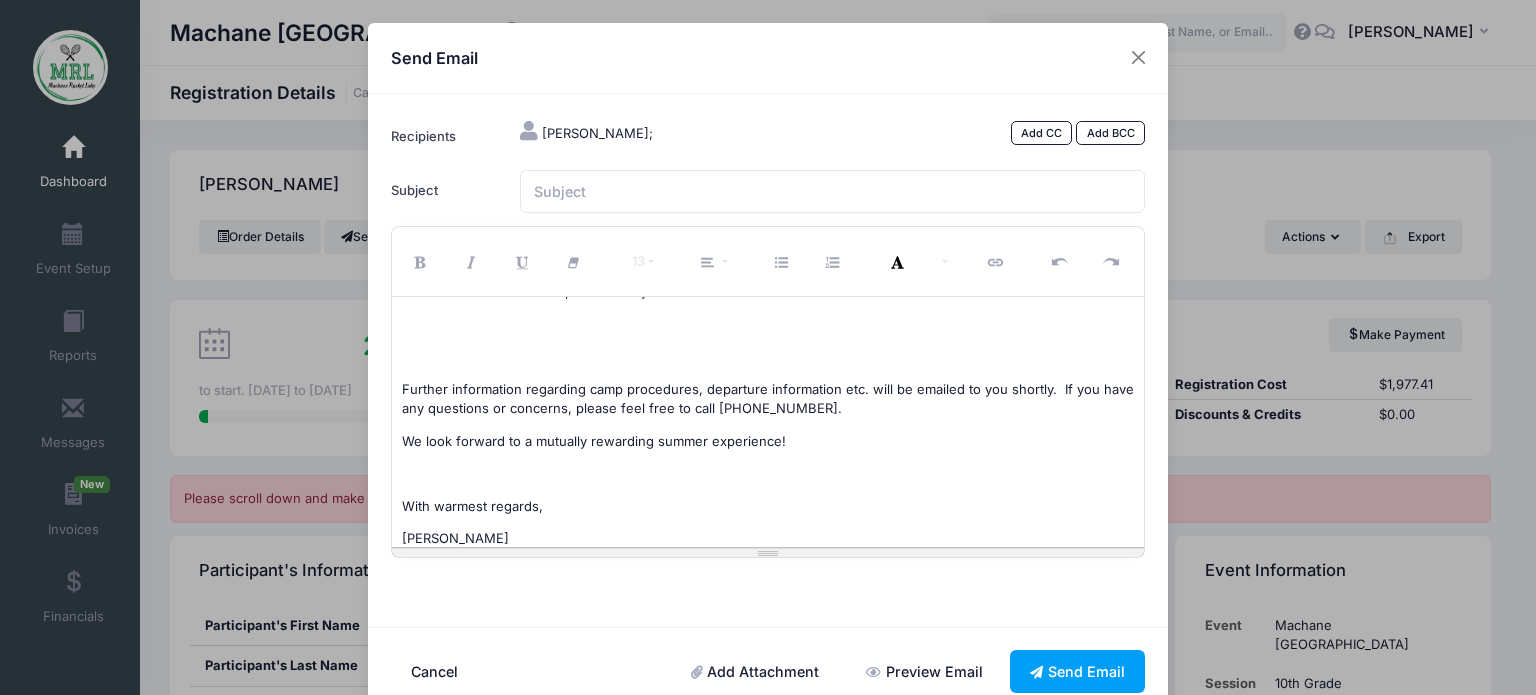 click on "We are pleased to inform you that your daughter Esther has been accepted  to Machane Racket Lake 5785!   Please respond as soon as possible to confirm the slot  along with an 800.00 dollar deposit.    The deposit may be paid by credit card through your MRL account or through a zelle payment to 838-839-1834.   The balance needs to be paid in full by  June 1, 2025. Further information regarding camp procedures, departure information etc. will be emailed to you shortly.  If you have any questions or concerns, please feel free to call 908-361-9156. We look forward to a mutually rewarding summer experience! With warmest regards, Mrs. Laya Sorotzkin Camp Director" at bounding box center (768, 422) 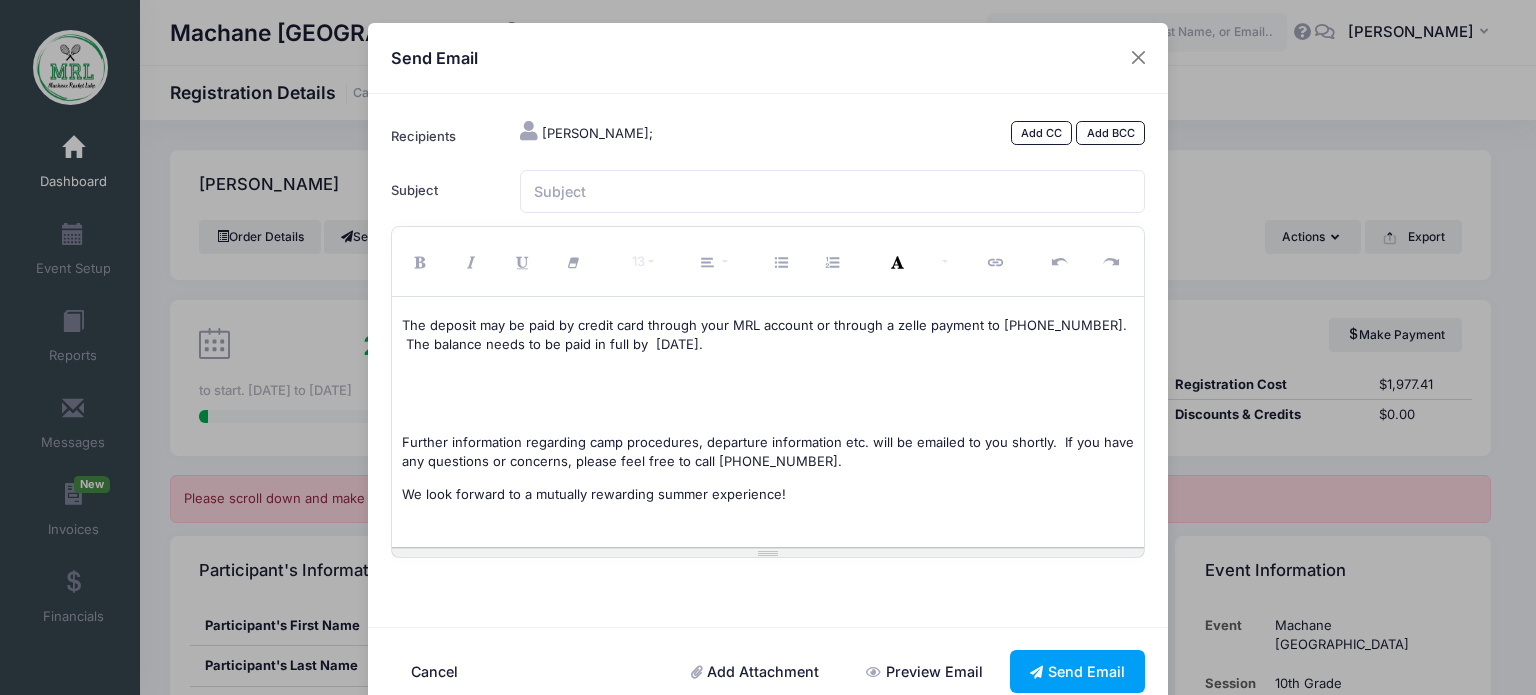 scroll, scrollTop: 282, scrollLeft: 0, axis: vertical 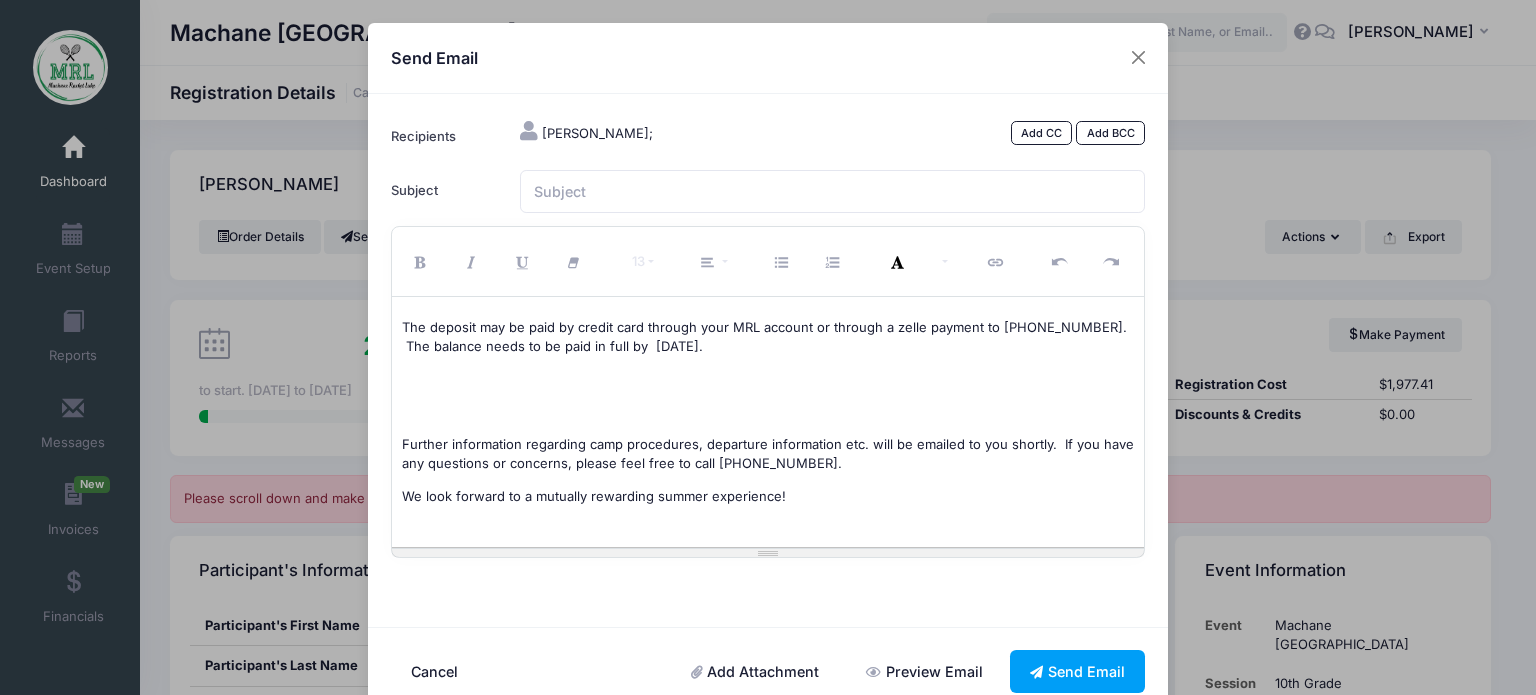 click at bounding box center (768, 380) 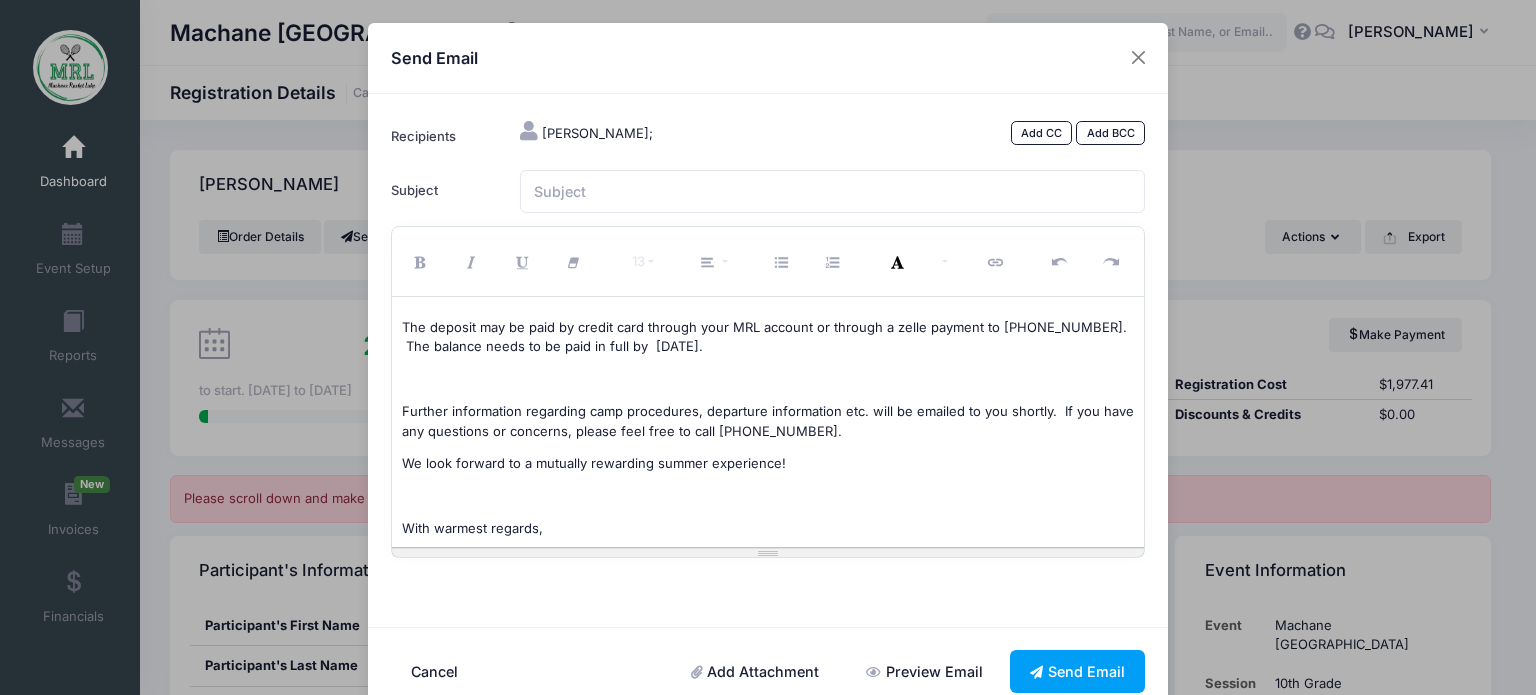 click on "We are pleased to inform you that your daughter Esther has been accepted  to Machane Racket Lake 5785!   Please respond as soon as possible to confirm the slot  along with an 800.00 dollar deposit.    The deposit may be paid by credit card through your MRL account or through a zelle payment to 838-839-1834.   The balance needs to be paid in full by  June 1, 2025. Further information regarding camp procedures, departure information etc. will be emailed to you shortly.  If you have any questions or concerns, please feel free to call 908-361-9156. We look forward to a mutually rewarding summer experience! With warmest regards, Mrs. Laya Sorotzkin Camp Director" at bounding box center (768, 422) 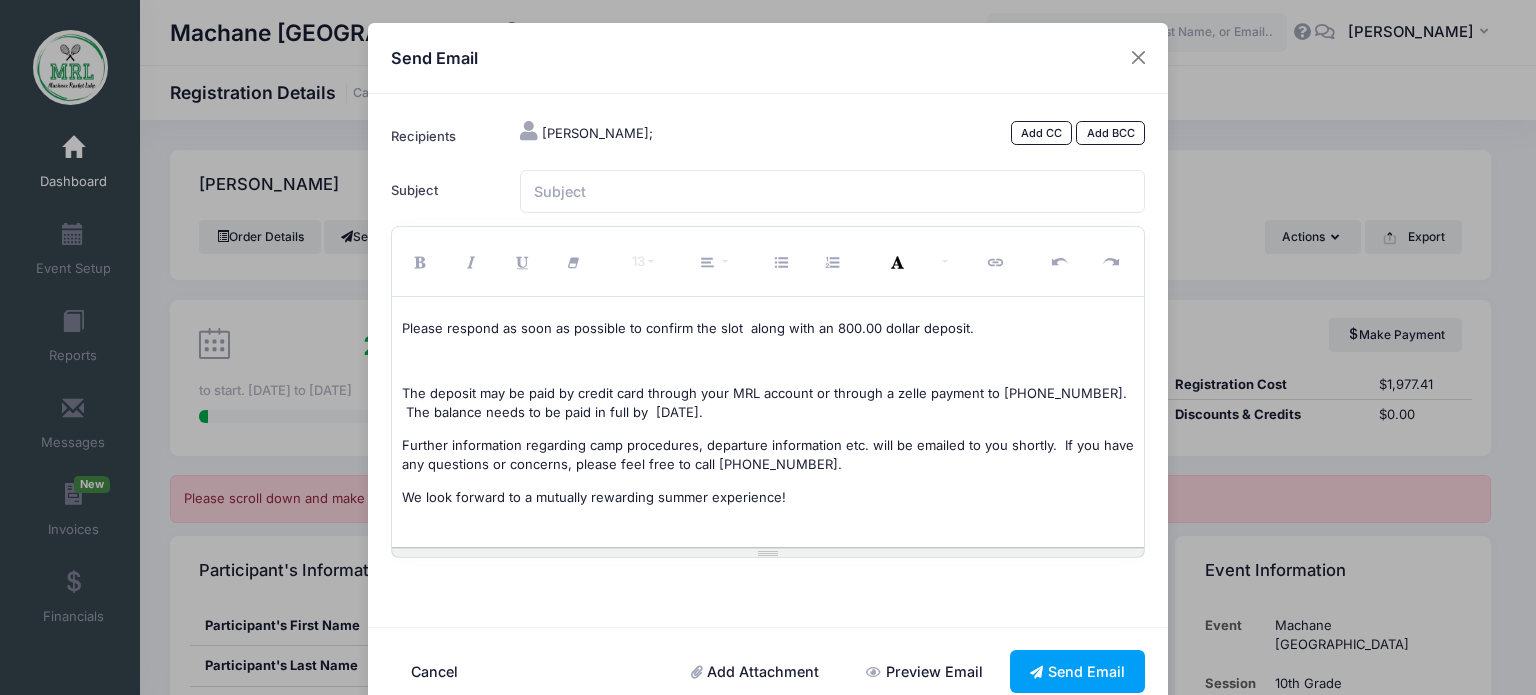 scroll, scrollTop: 210, scrollLeft: 0, axis: vertical 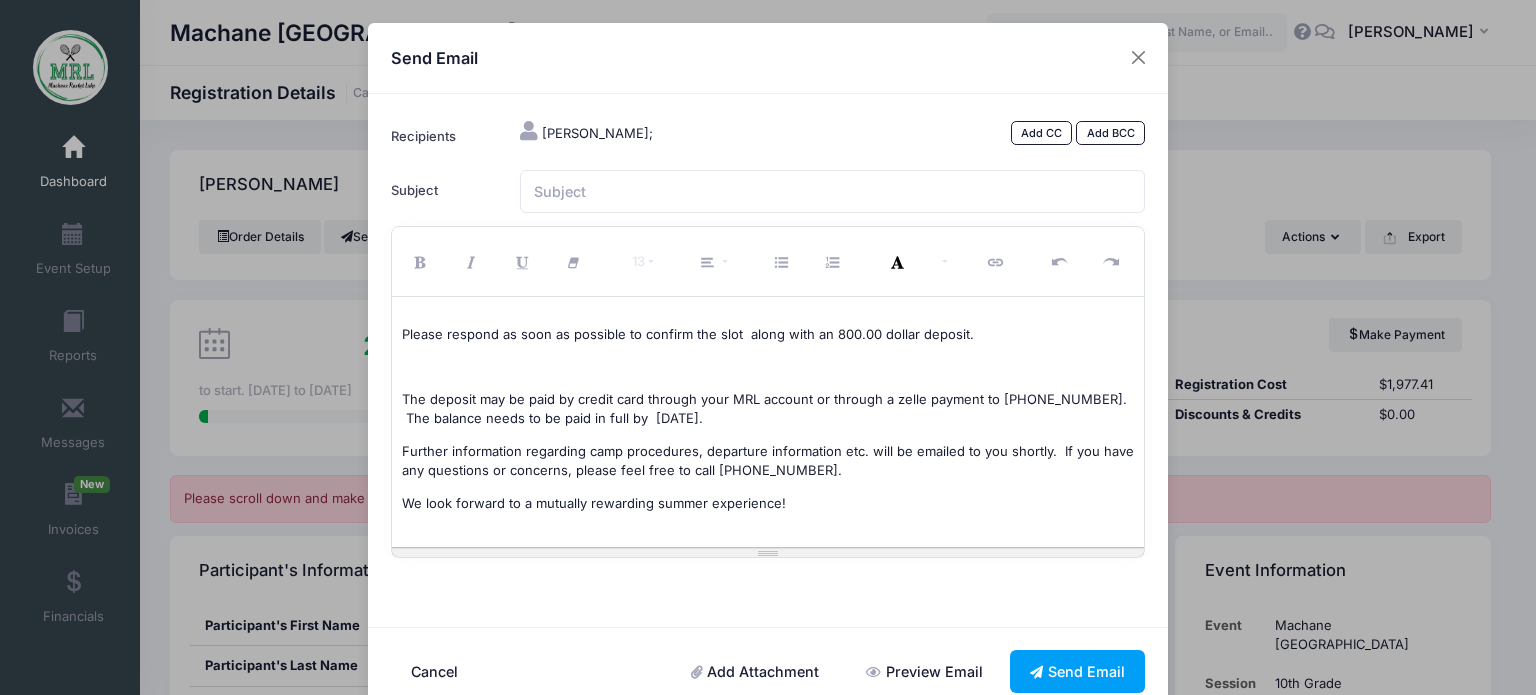 drag, startPoint x: 705, startPoint y: 416, endPoint x: 693, endPoint y: 363, distance: 54.34151 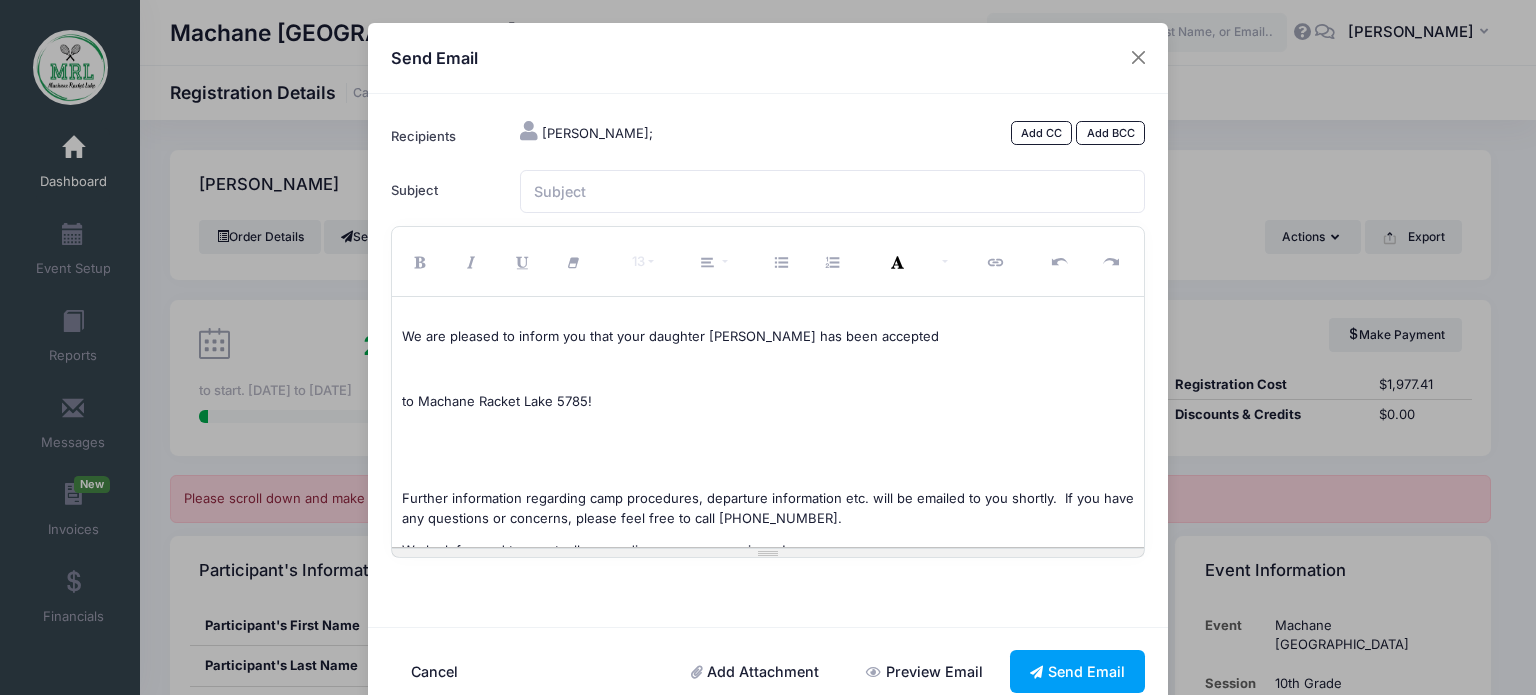 scroll, scrollTop: 9, scrollLeft: 0, axis: vertical 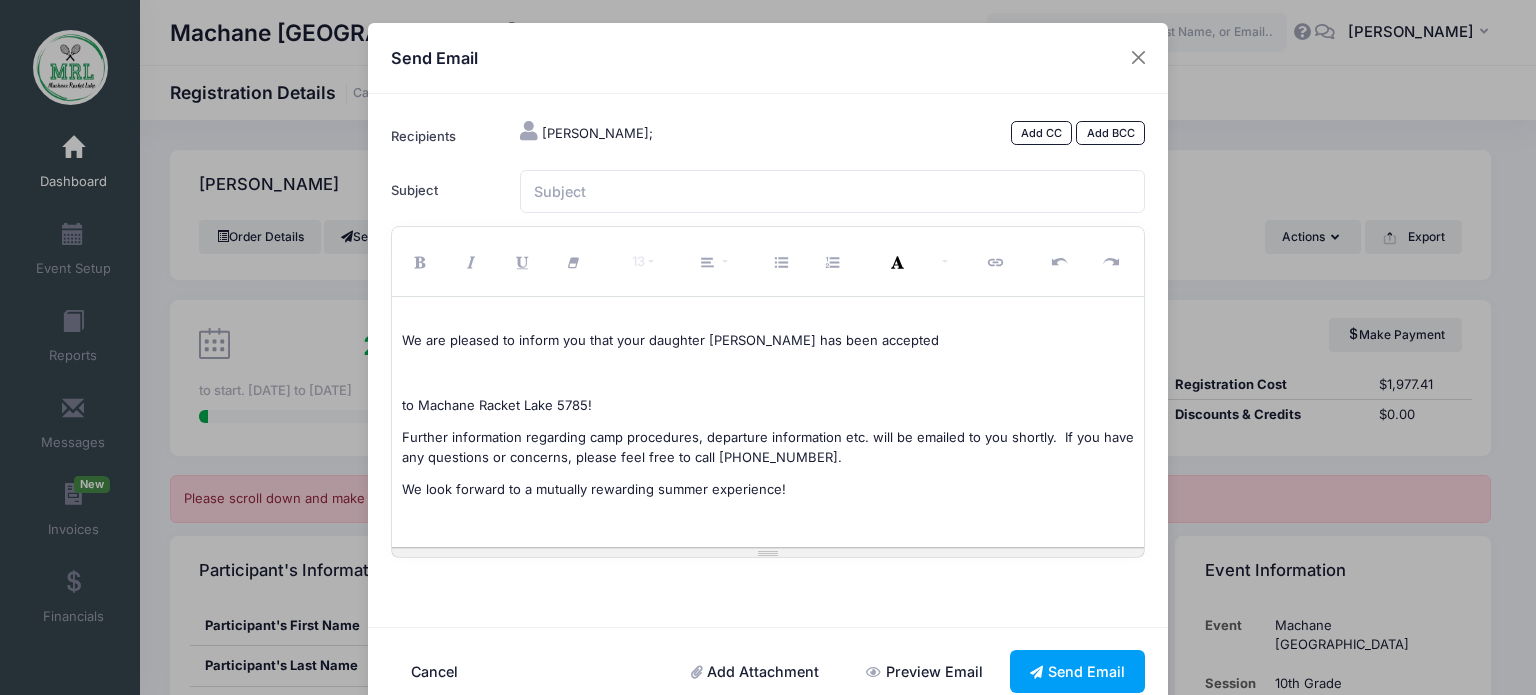 click on "to Machane Racket Lake 5785!" at bounding box center [768, 406] 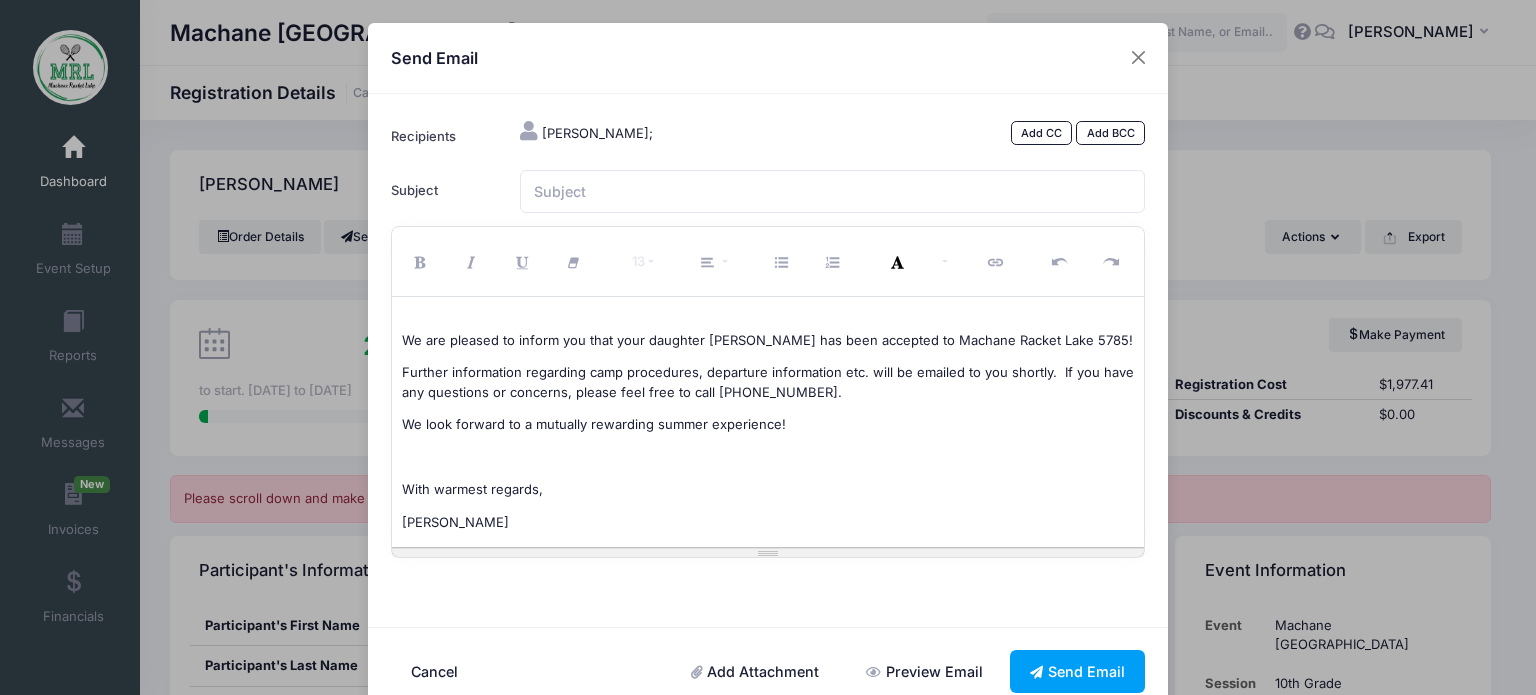 click on "We are pleased to inform you that your daughter Esther has been accepted to Machane Racket Lake 5785!" at bounding box center (768, 341) 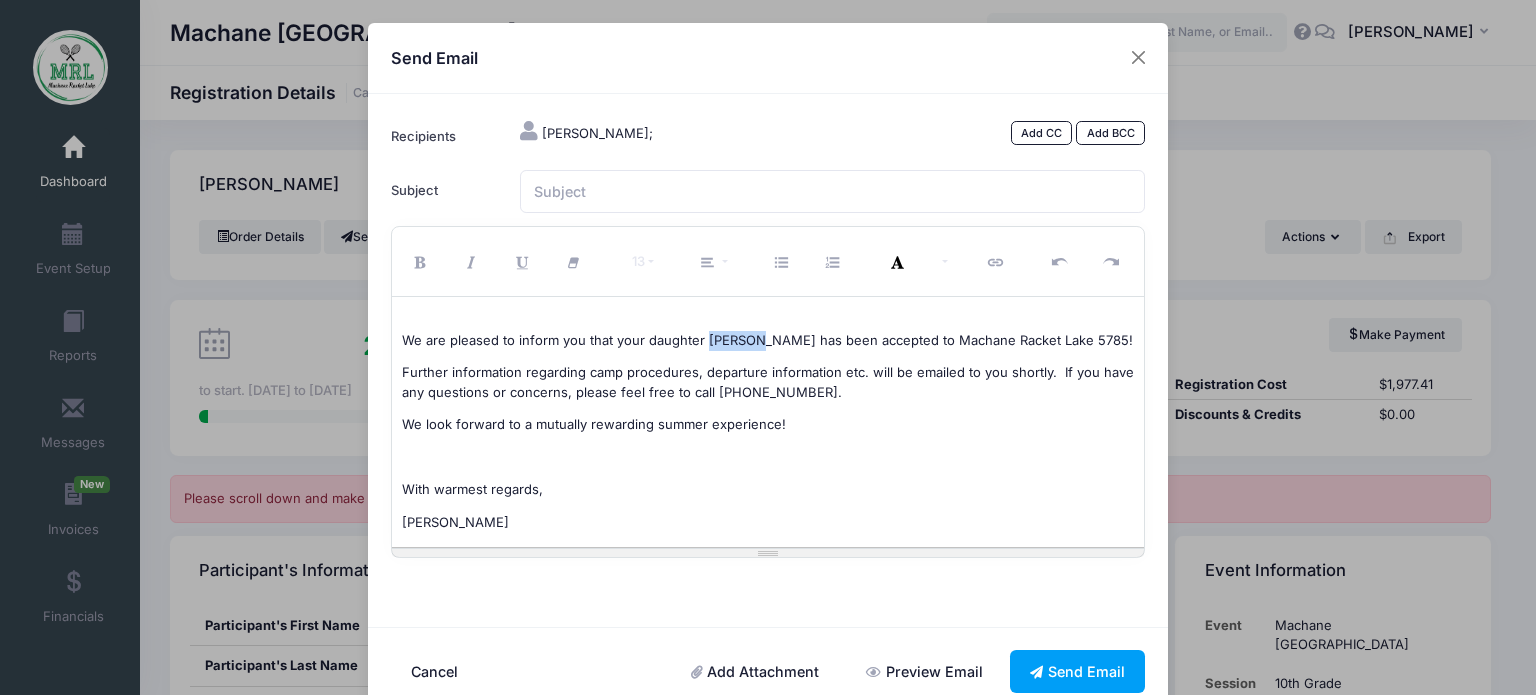 click on "We are pleased to inform you that your daughter Esther has been accepted to Machane Racket Lake 5785!" at bounding box center [768, 341] 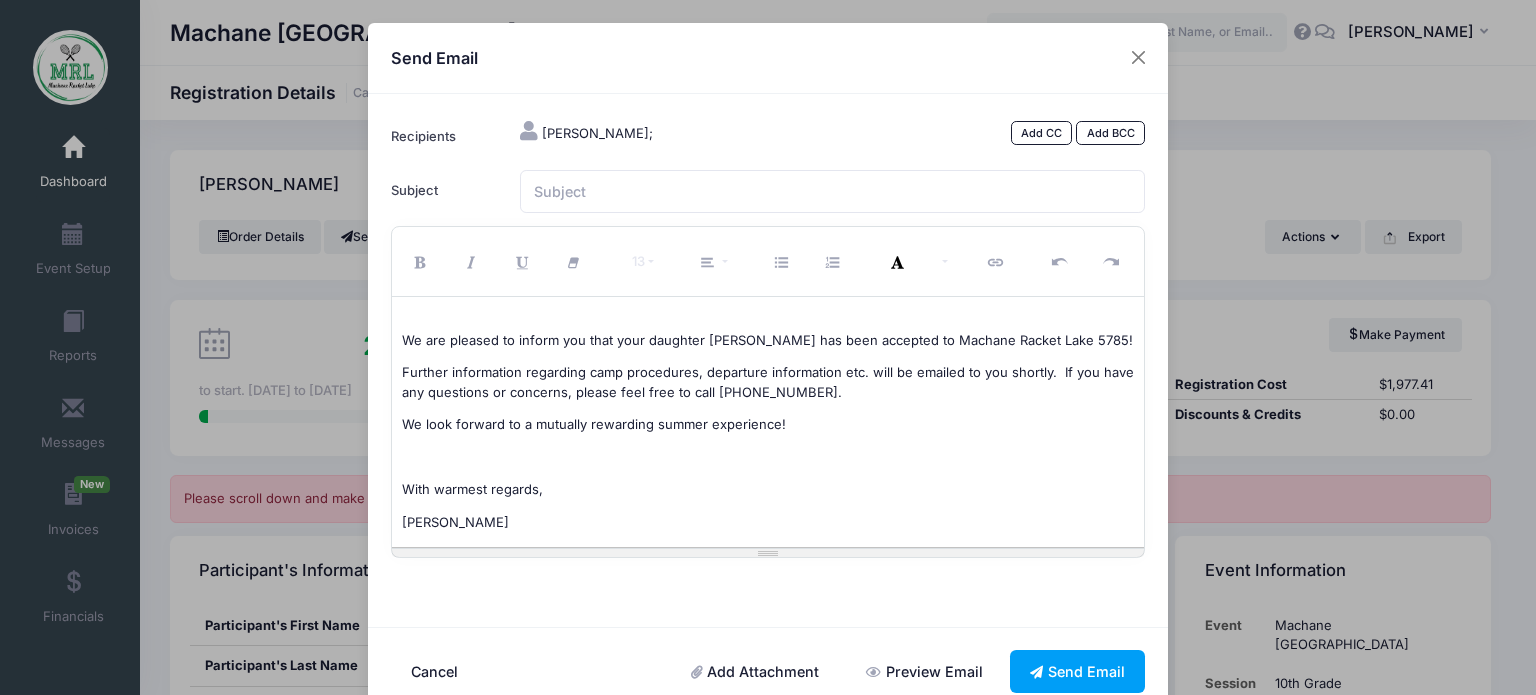 scroll, scrollTop: 0, scrollLeft: 0, axis: both 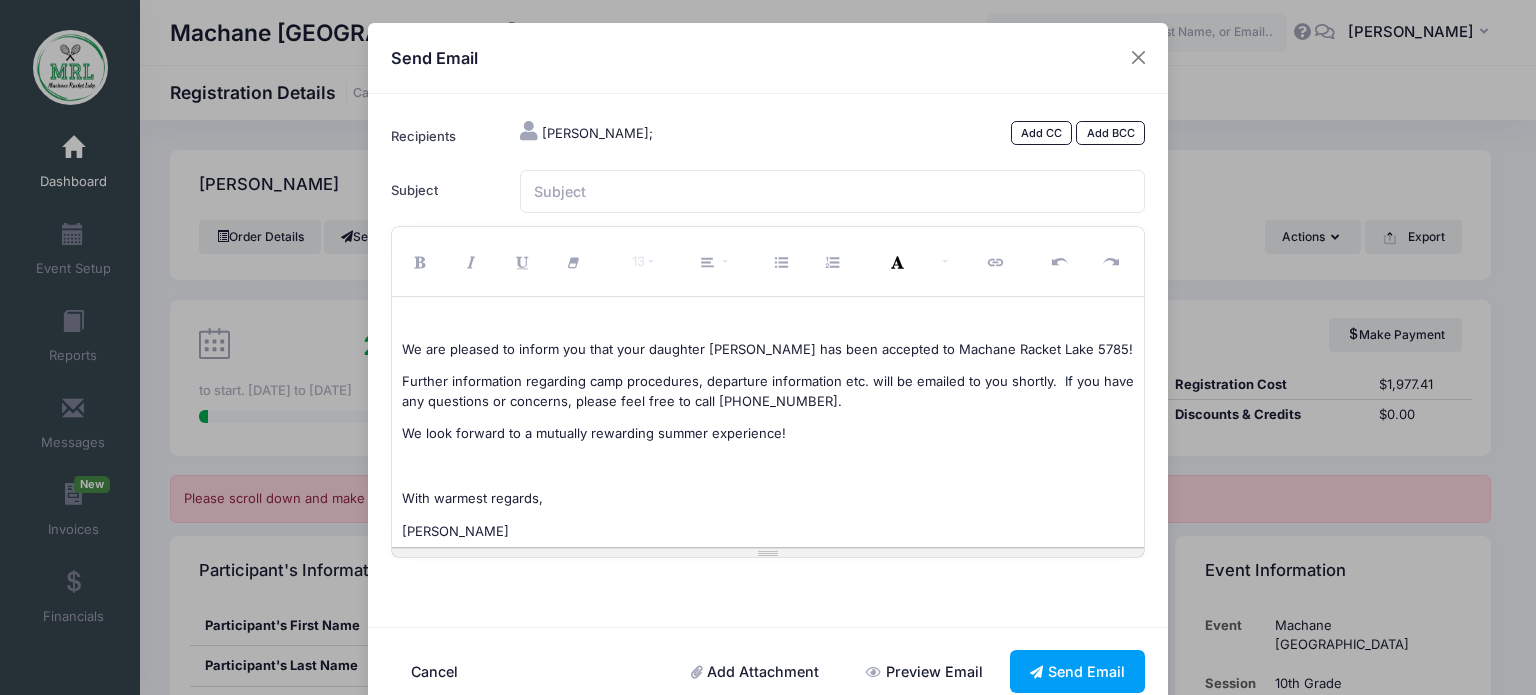 click on "We look forward to a mutually rewarding summer experience!" at bounding box center (768, 434) 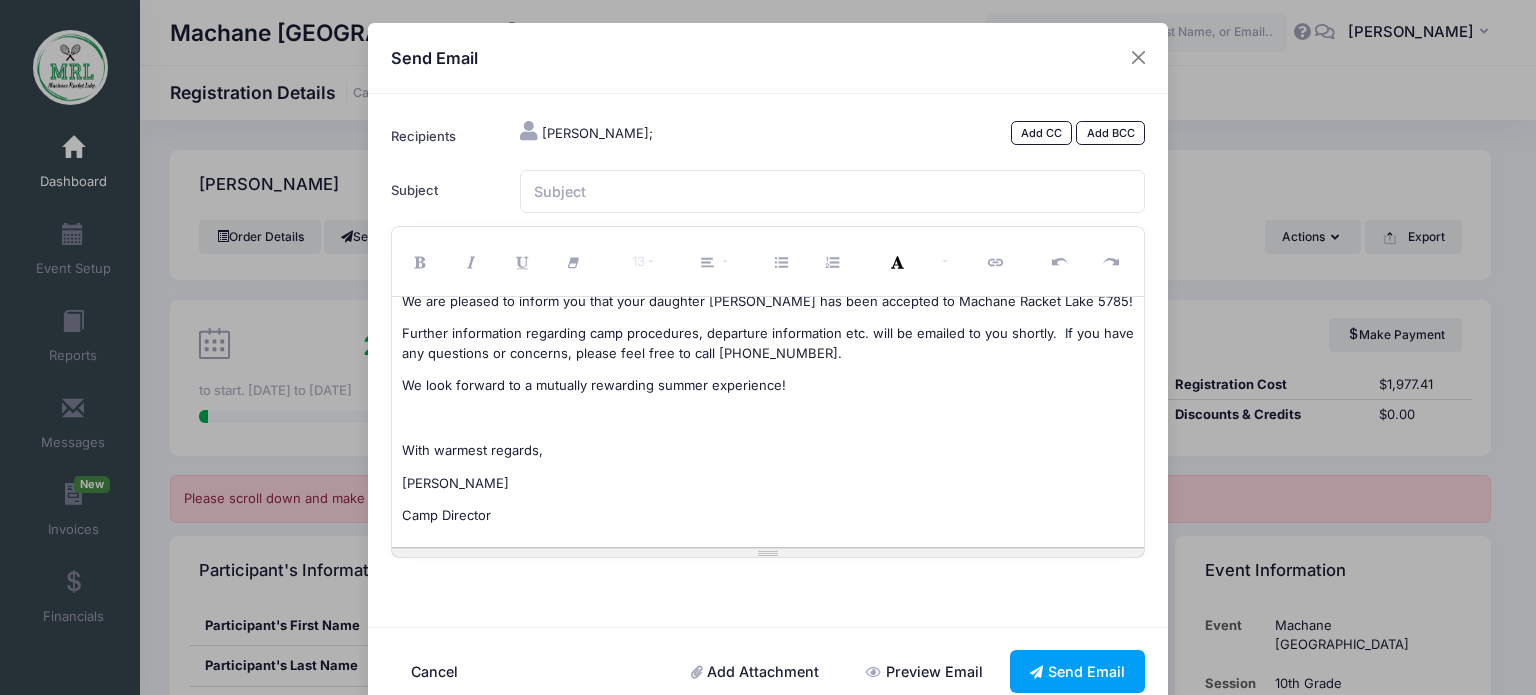 click at bounding box center (768, 419) 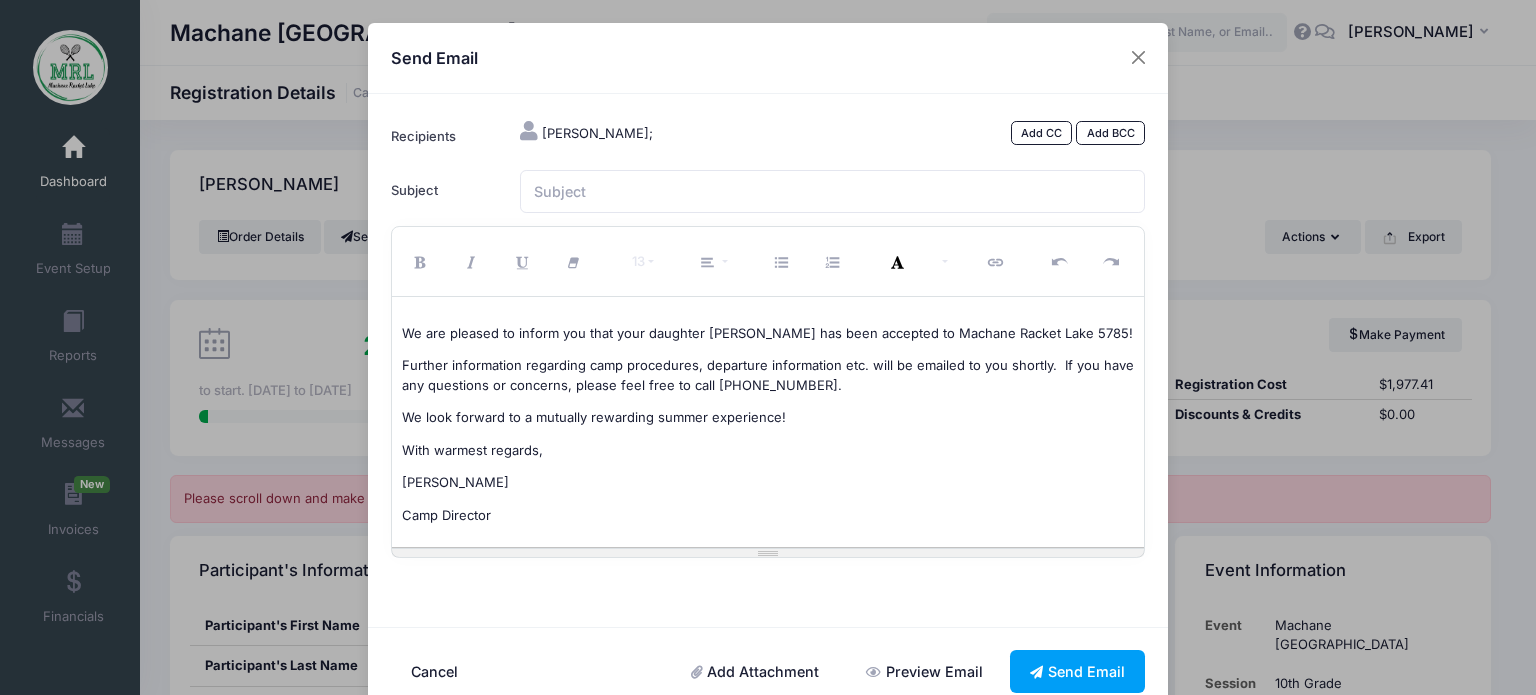 scroll, scrollTop: 0, scrollLeft: 0, axis: both 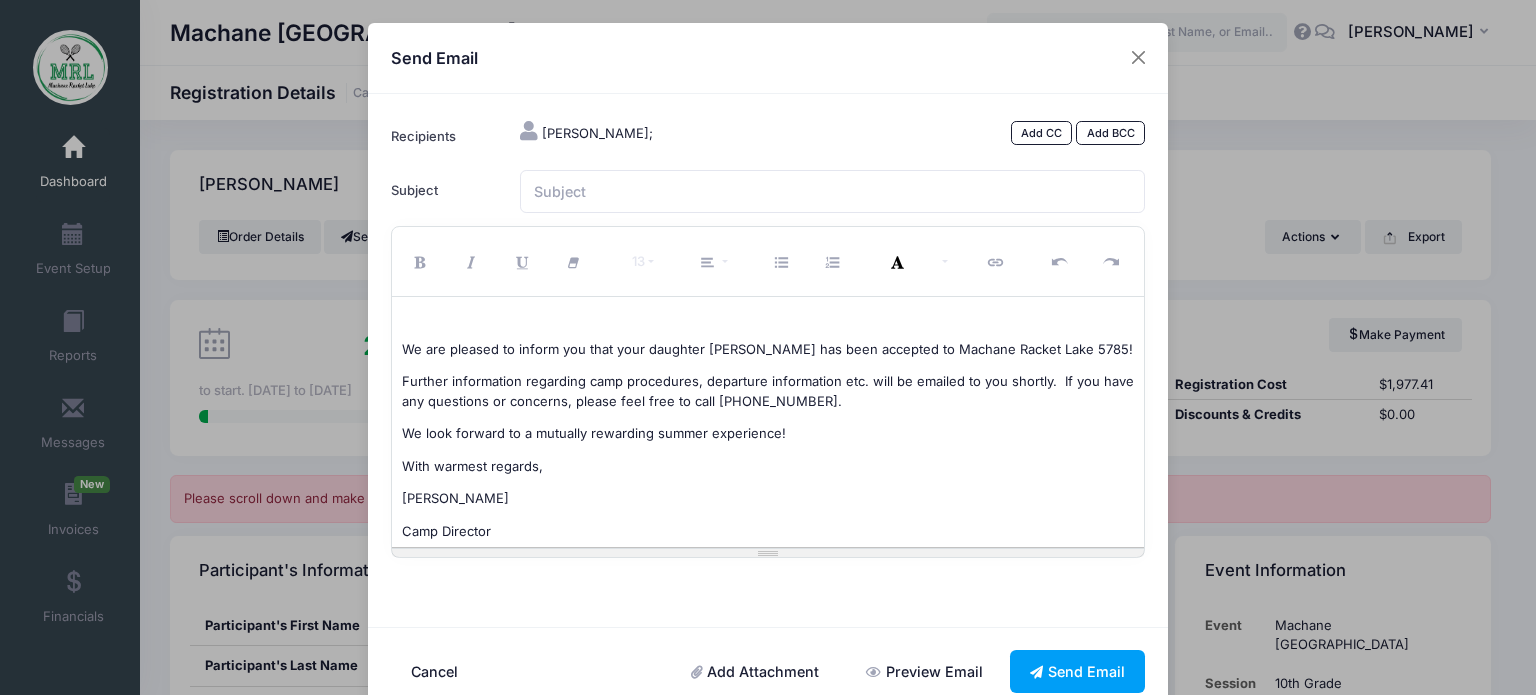 click on "Further information regarding camp procedures, departure information etc. will be emailed to you shortly.  If you have any questions or concerns, please feel free to call 908-361-9156." at bounding box center (768, 391) 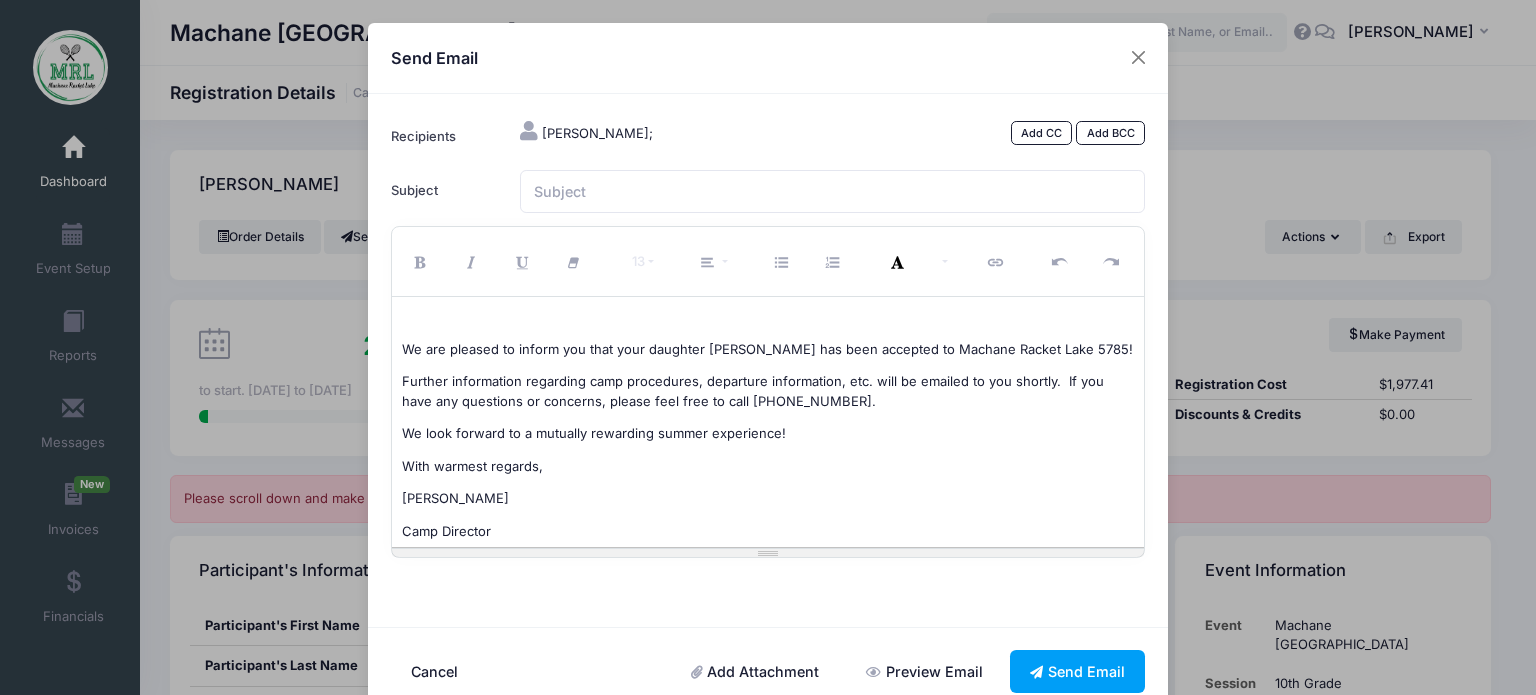 click on "We look forward to a mutually rewarding summer experience!" at bounding box center (768, 434) 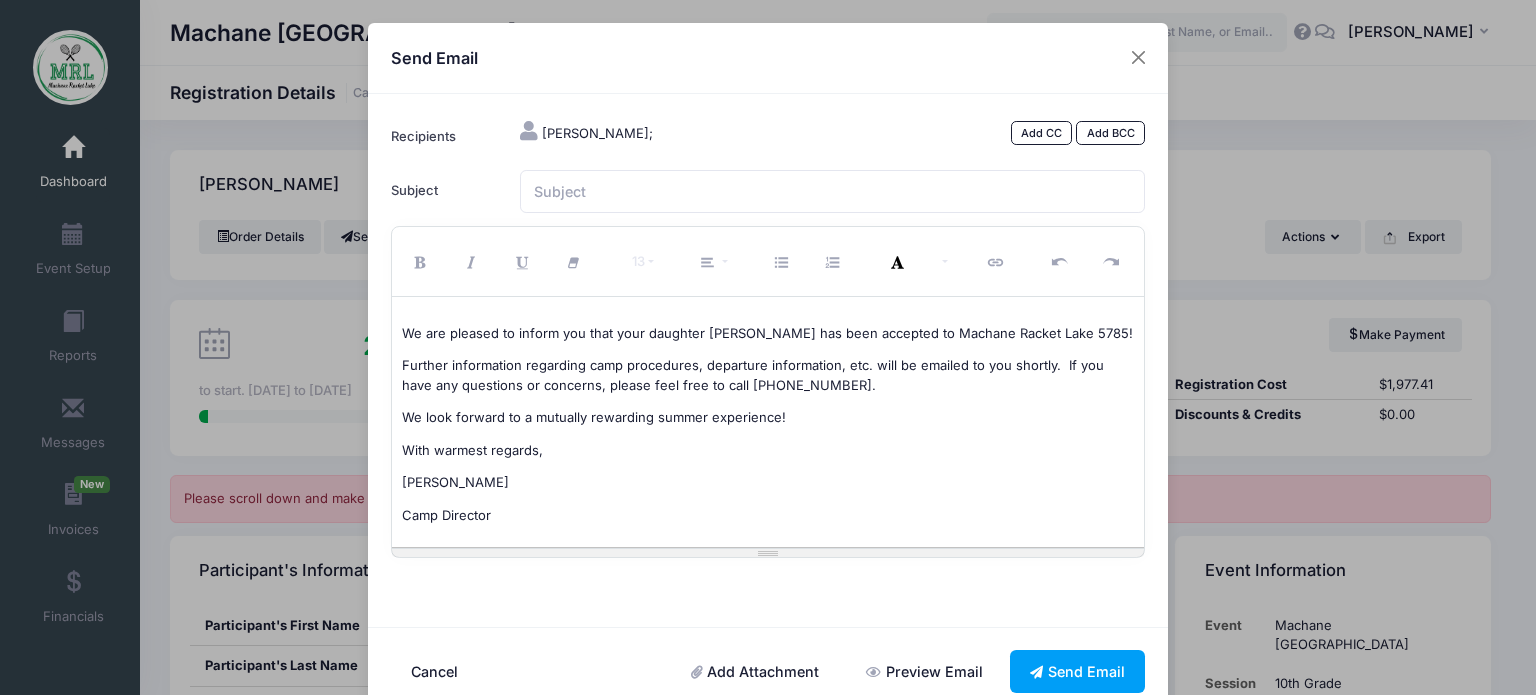 scroll, scrollTop: 16, scrollLeft: 0, axis: vertical 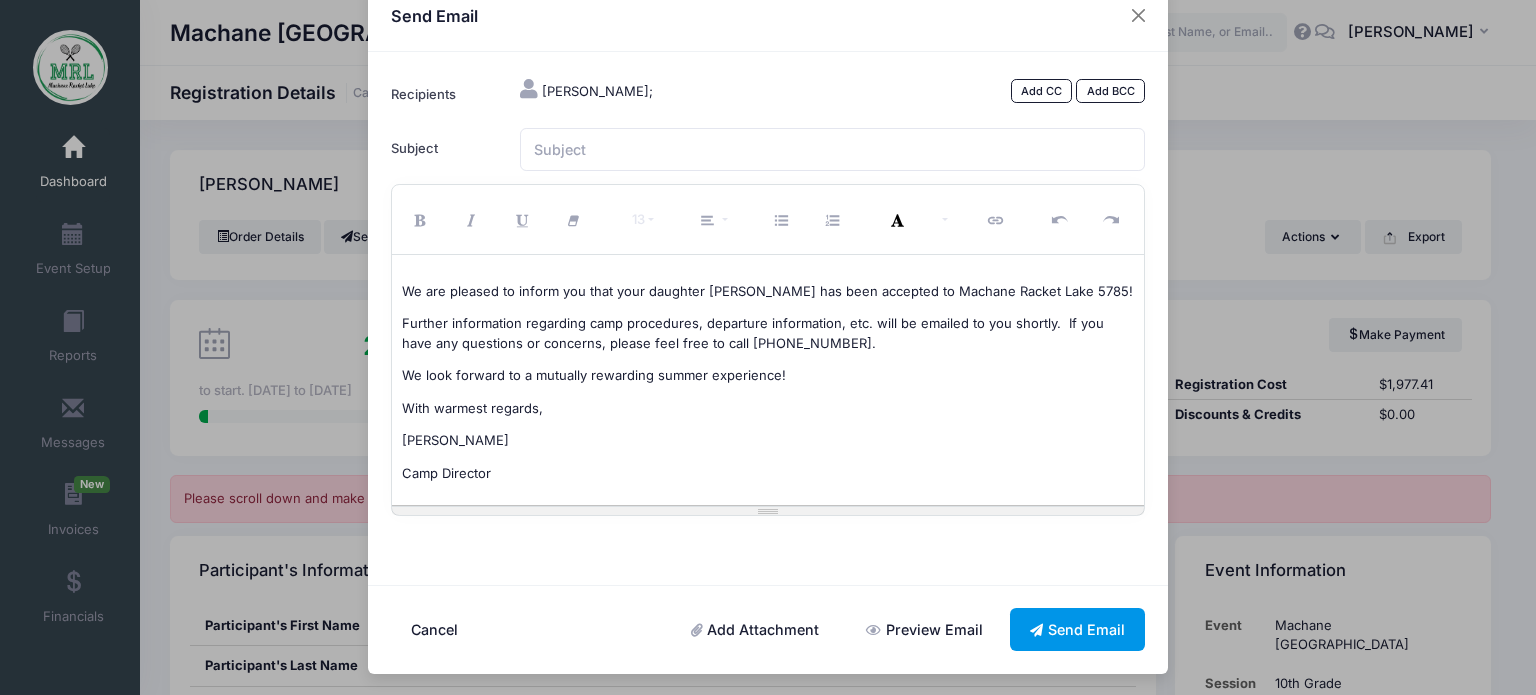 click on "Send Email" at bounding box center [1078, 629] 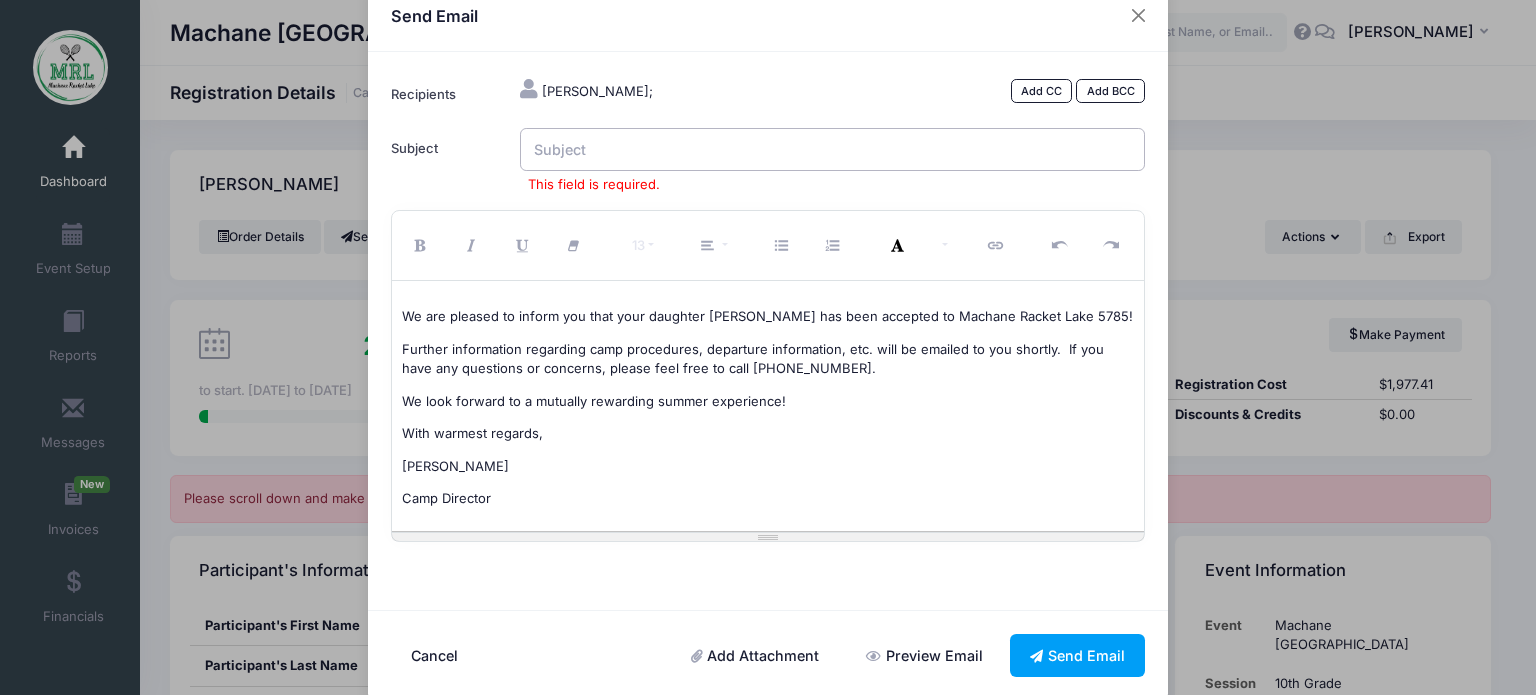 click on "Subject" at bounding box center (833, 149) 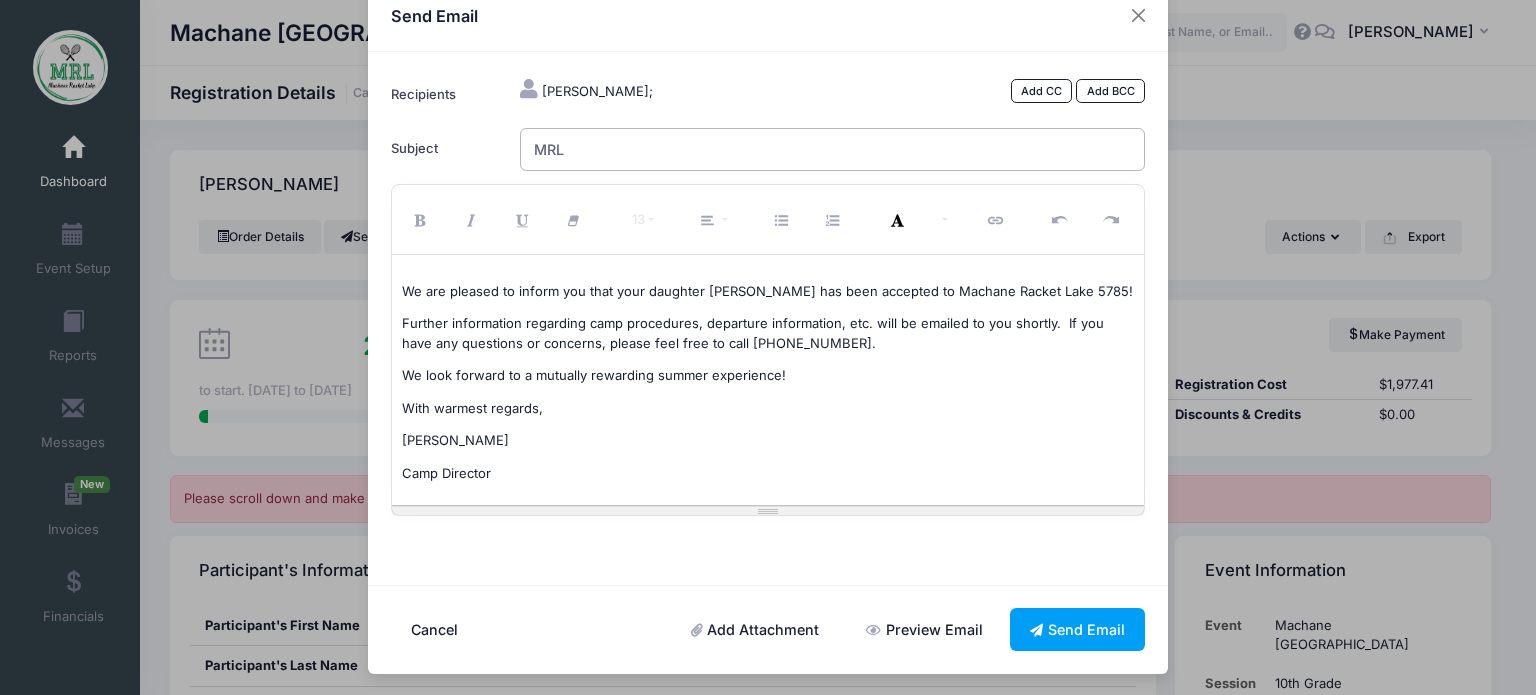 type on "MRL Acceptance" 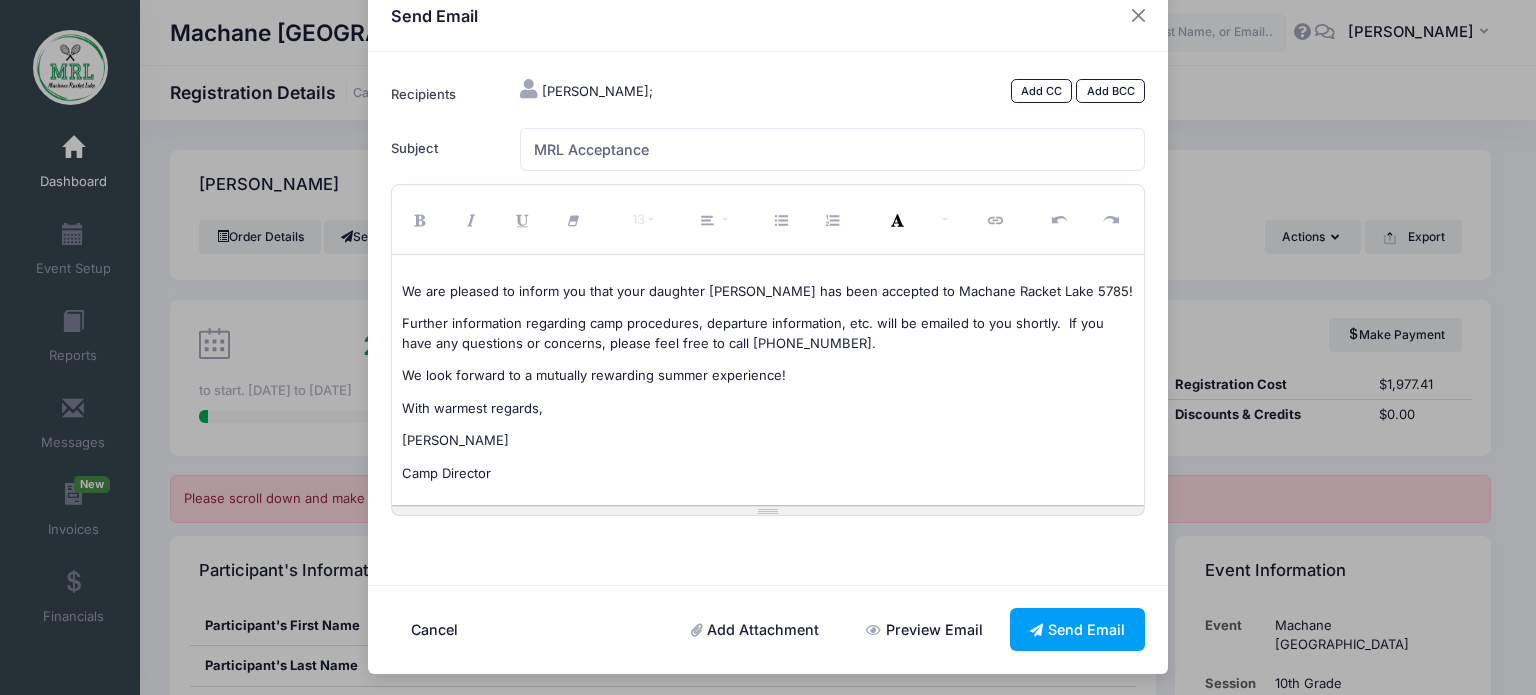 click on "Further information regarding camp procedures, departure information, etc. will be emailed to you shortly.  If you have any questions or concerns, please feel free to call 908-361-9156." at bounding box center (768, 333) 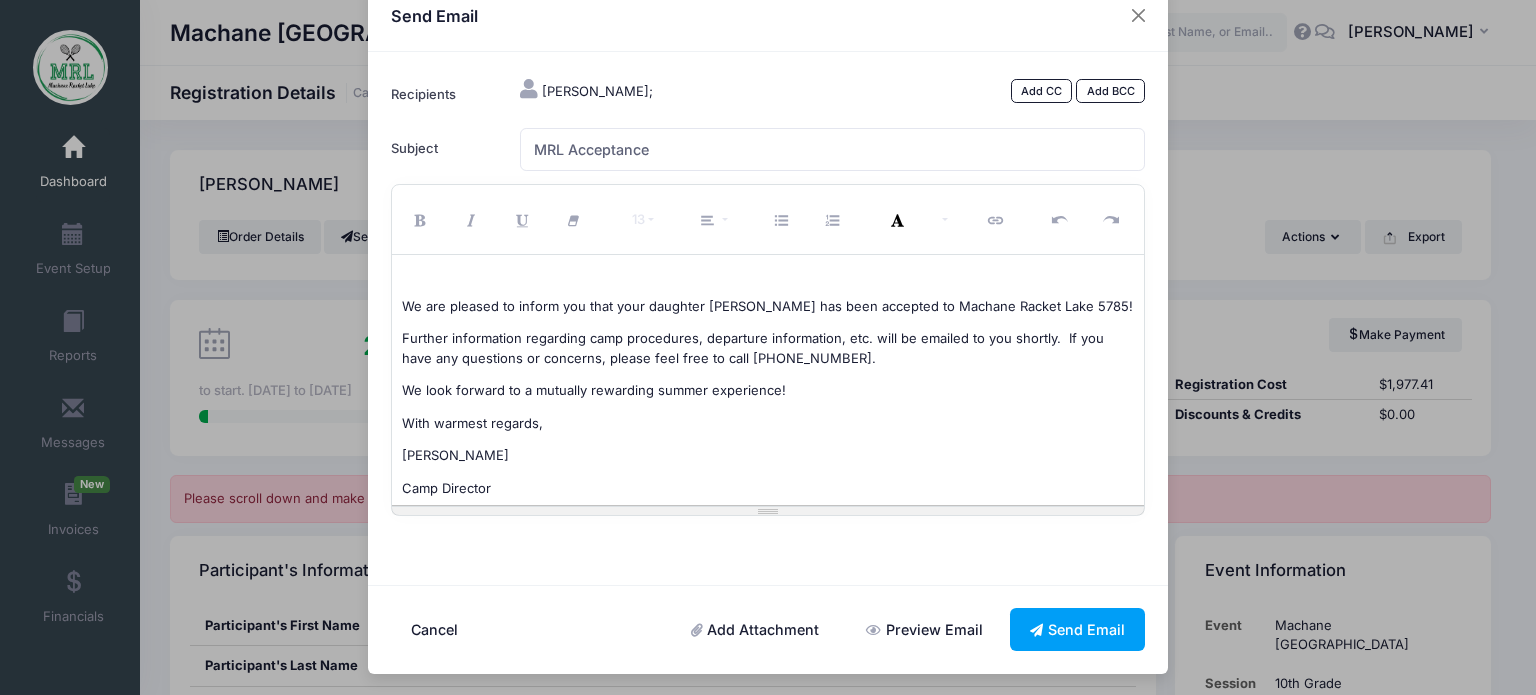 scroll, scrollTop: 0, scrollLeft: 0, axis: both 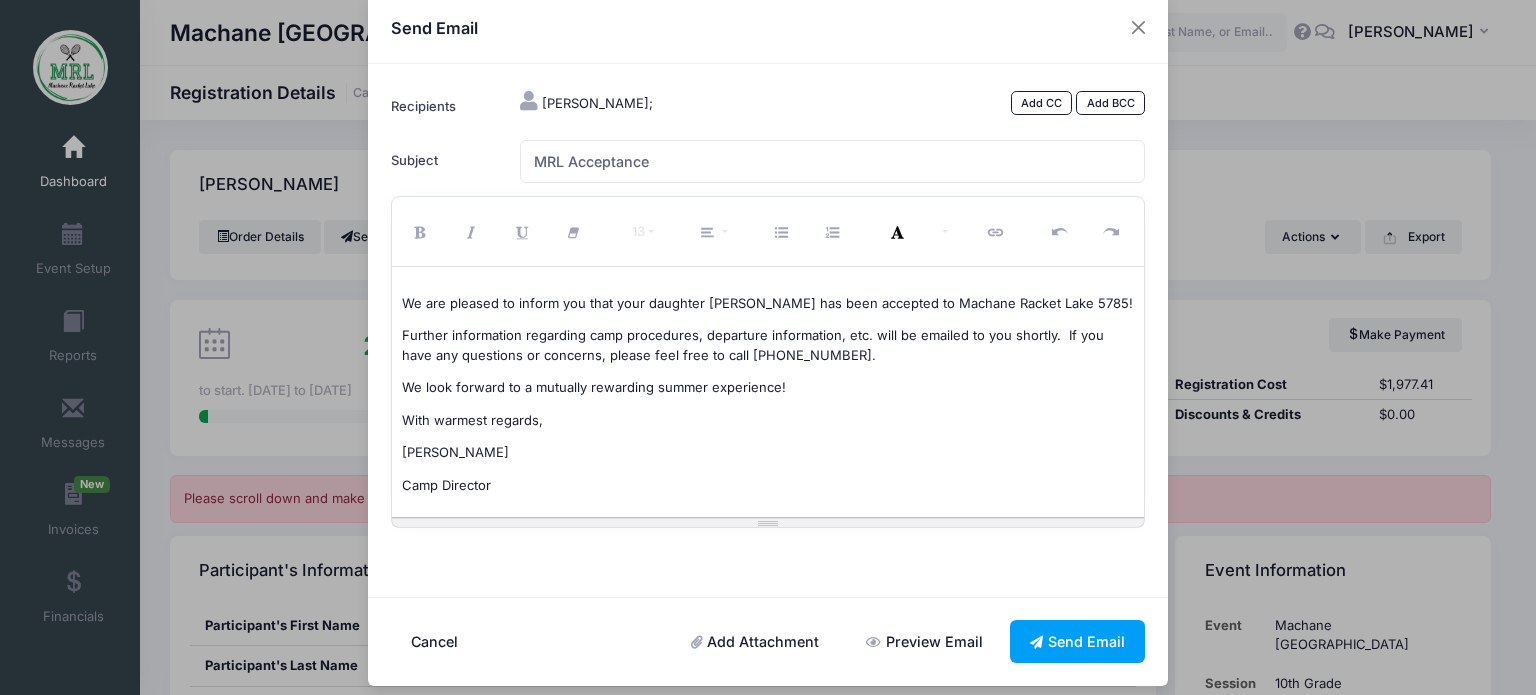click on "We are pleased to inform you that your daughter Tamar has been accepted to Machane Racket Lake 5785! Further information regarding camp procedures, departure information, etc. will be emailed to you shortly.  If you have any questions or concerns, please feel free to call 908-361-9156. We look forward to a mutually rewarding summer experience! With warmest regards, Mrs. Laya Sorotzkin Camp Director" at bounding box center (768, 392) 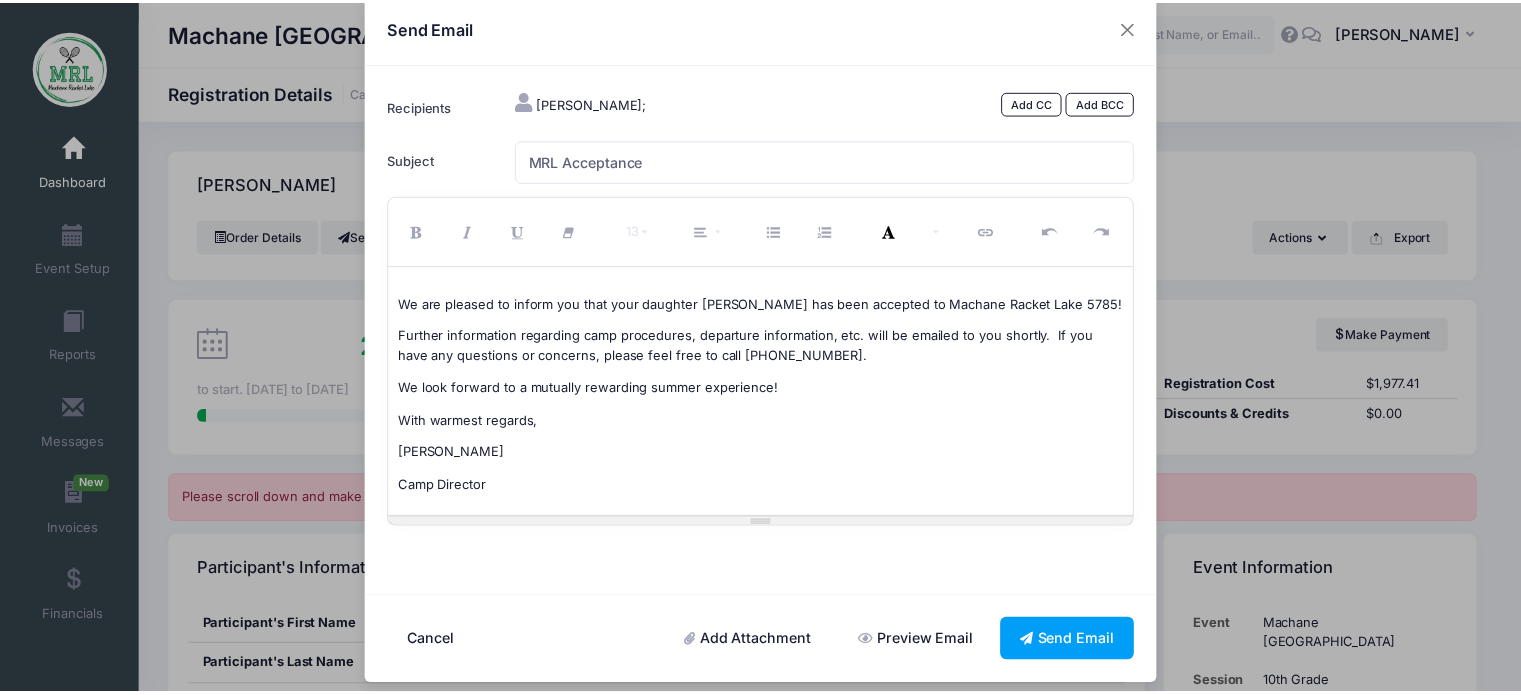 scroll, scrollTop: 12, scrollLeft: 0, axis: vertical 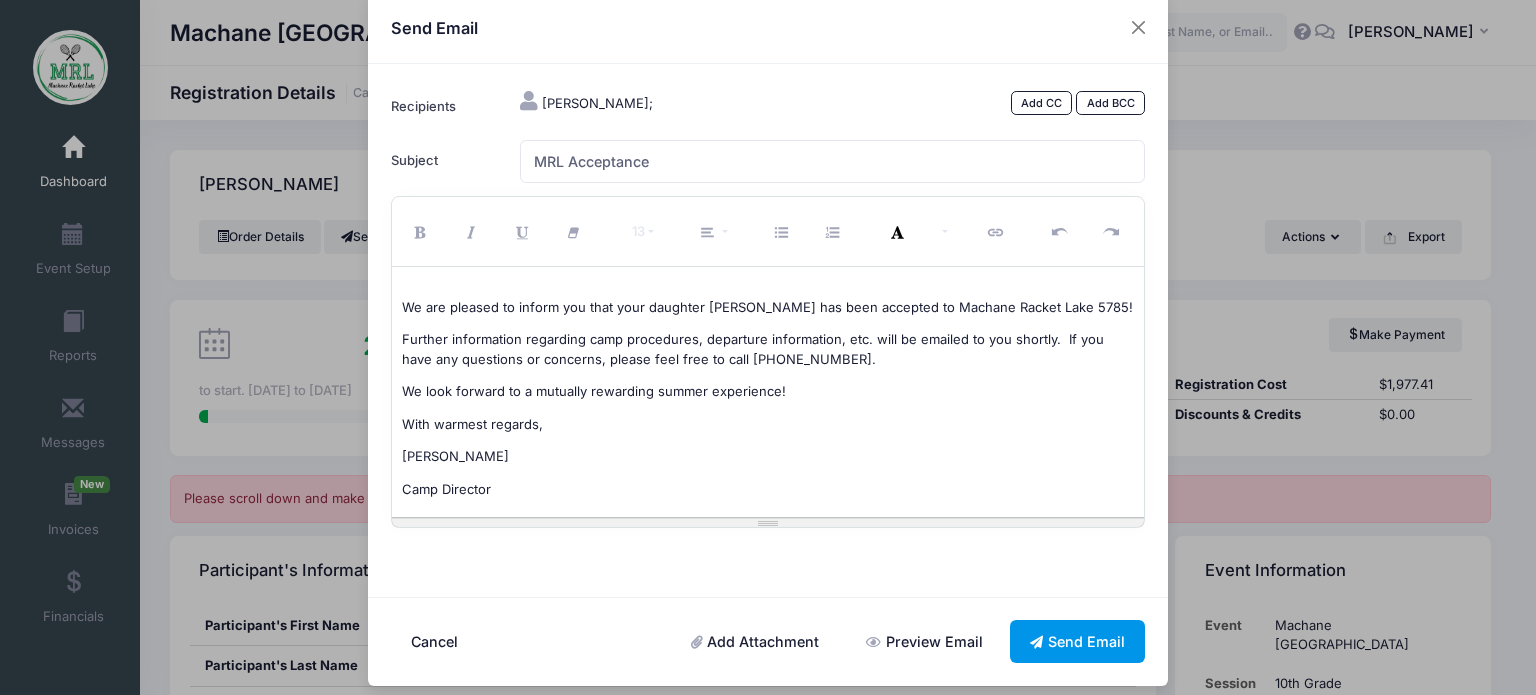 click on "Send Email" at bounding box center (1078, 641) 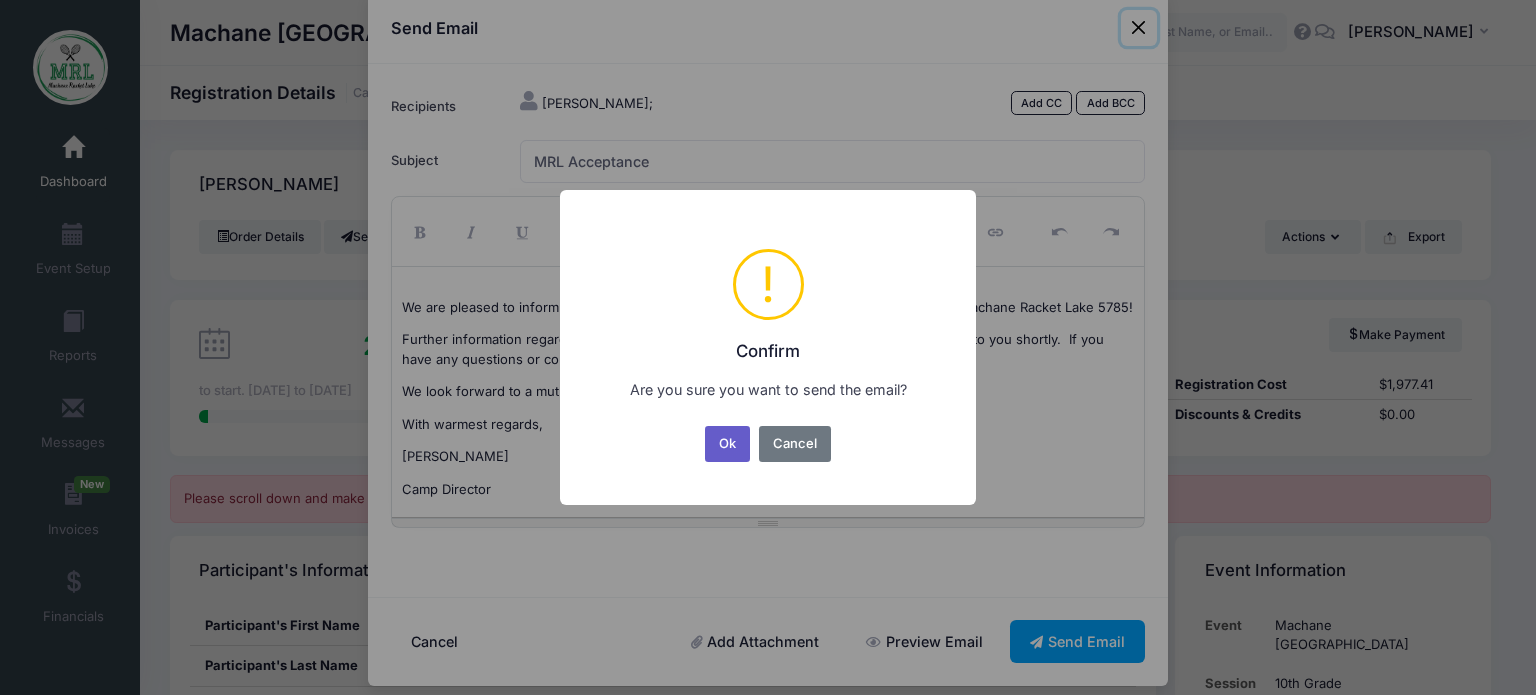 click on "Ok" at bounding box center (728, 444) 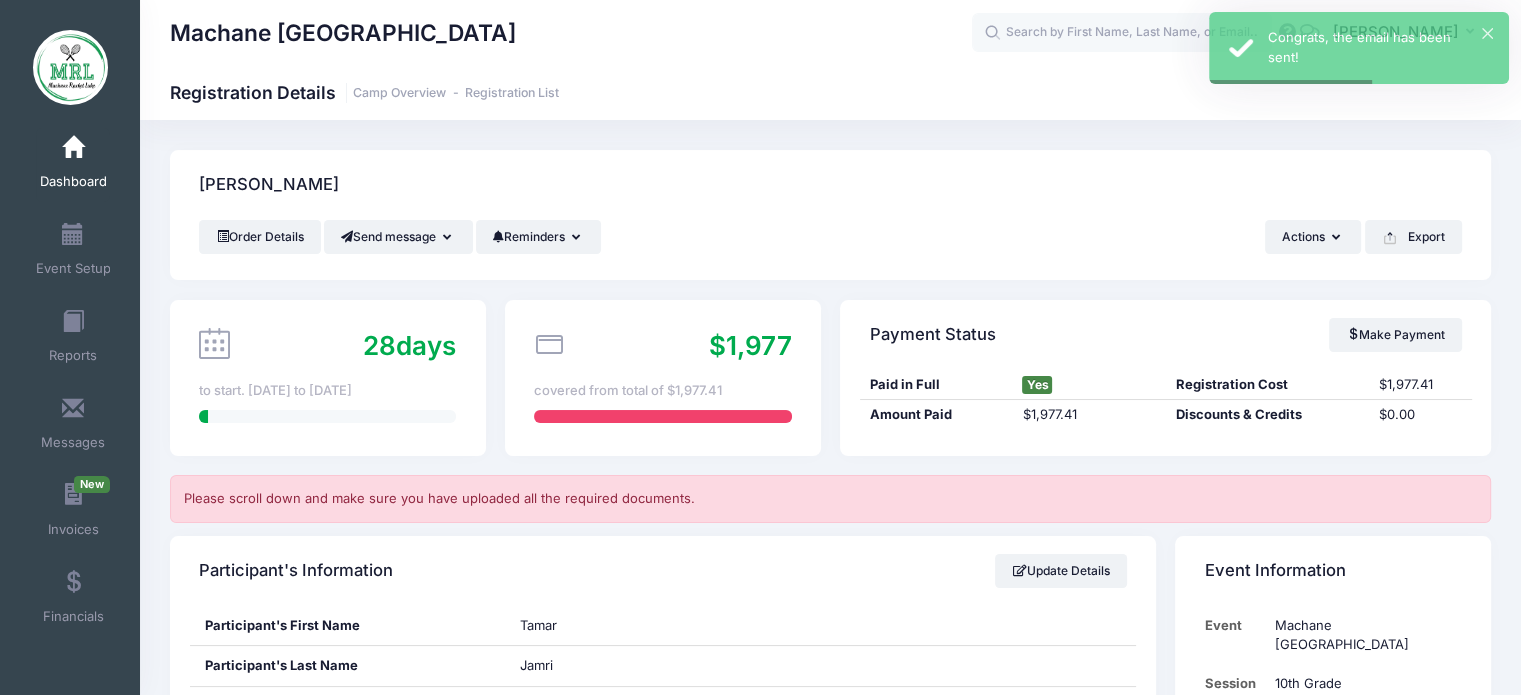 click at bounding box center [73, 148] 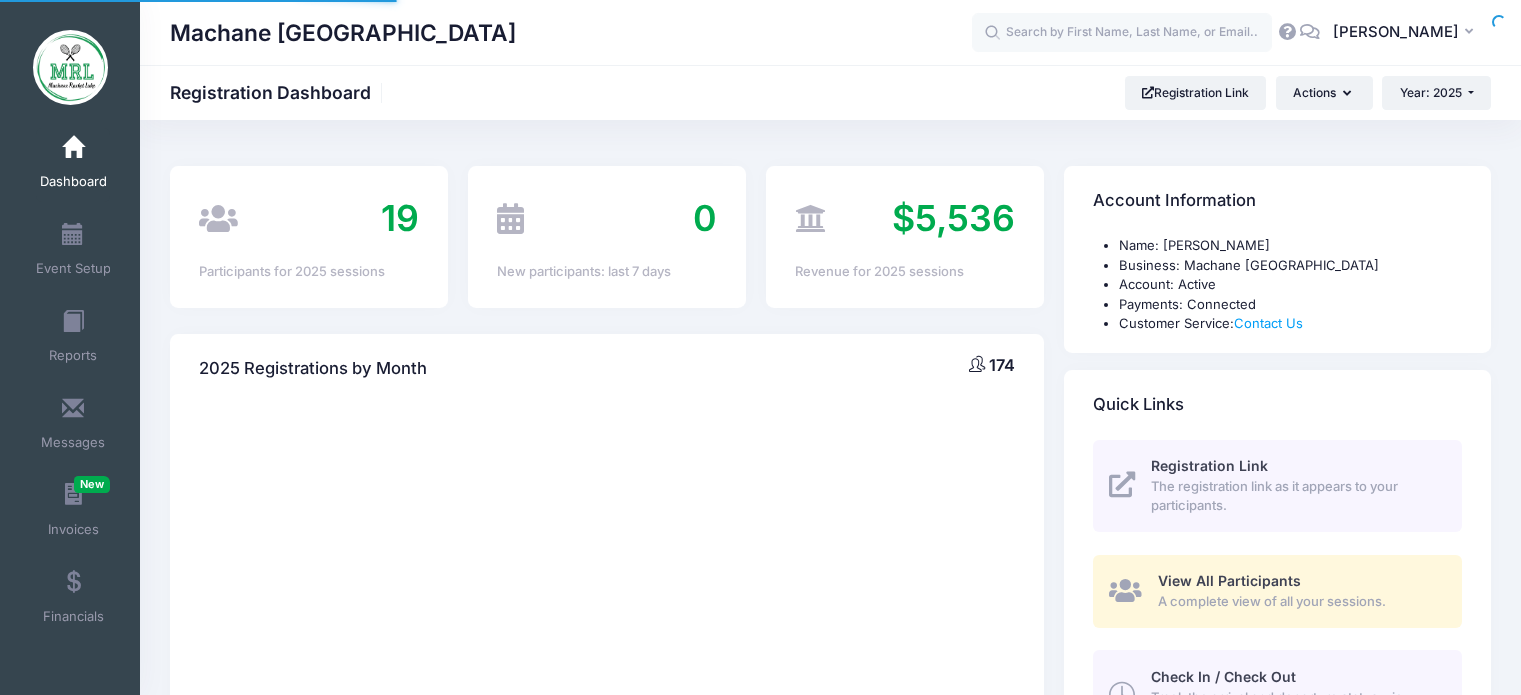 scroll, scrollTop: 0, scrollLeft: 0, axis: both 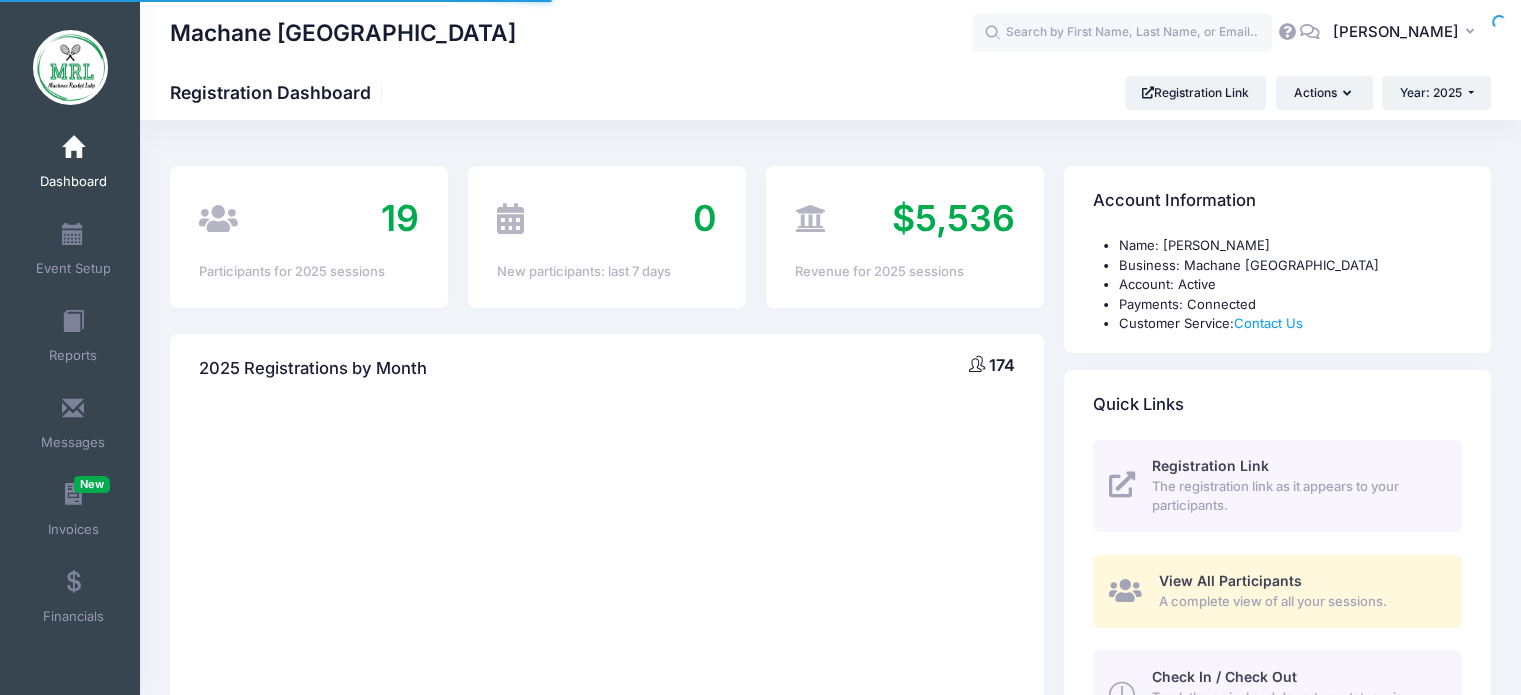 select 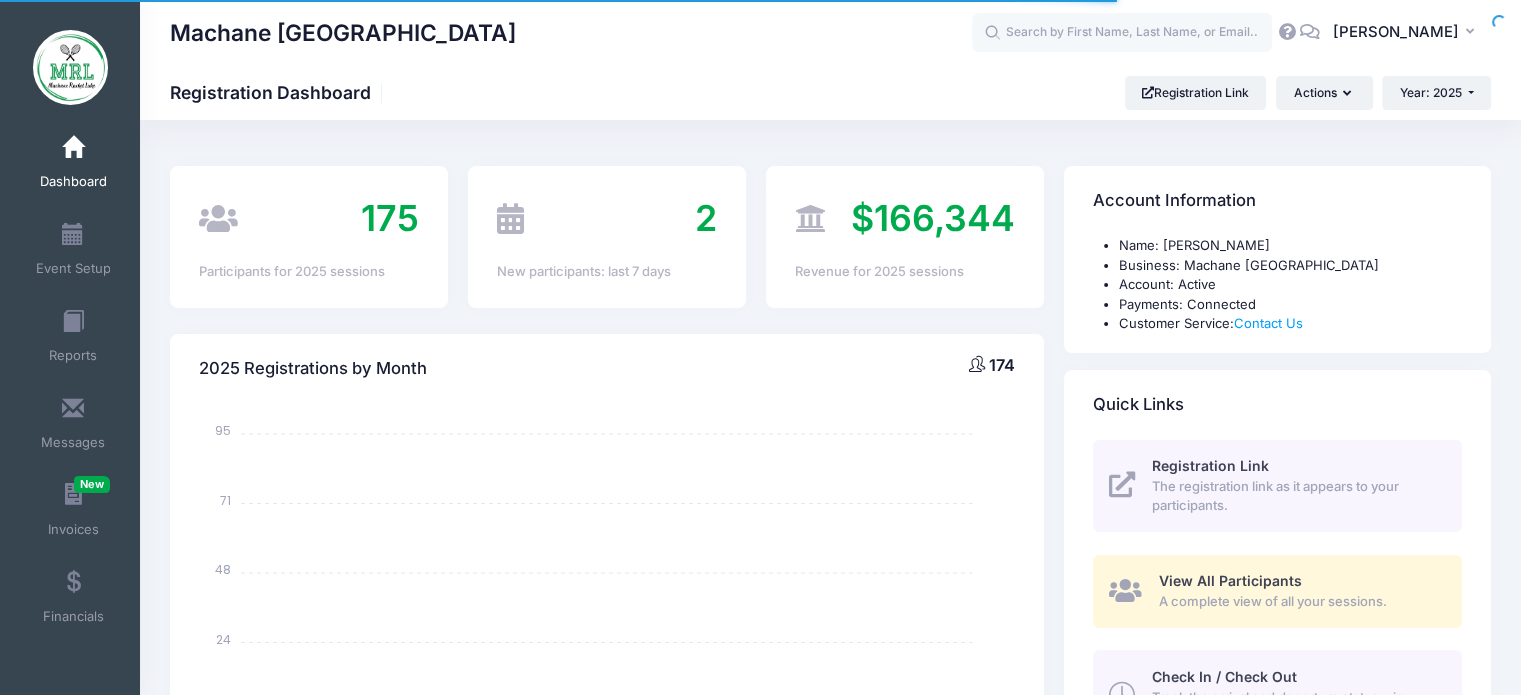 scroll, scrollTop: 0, scrollLeft: 0, axis: both 